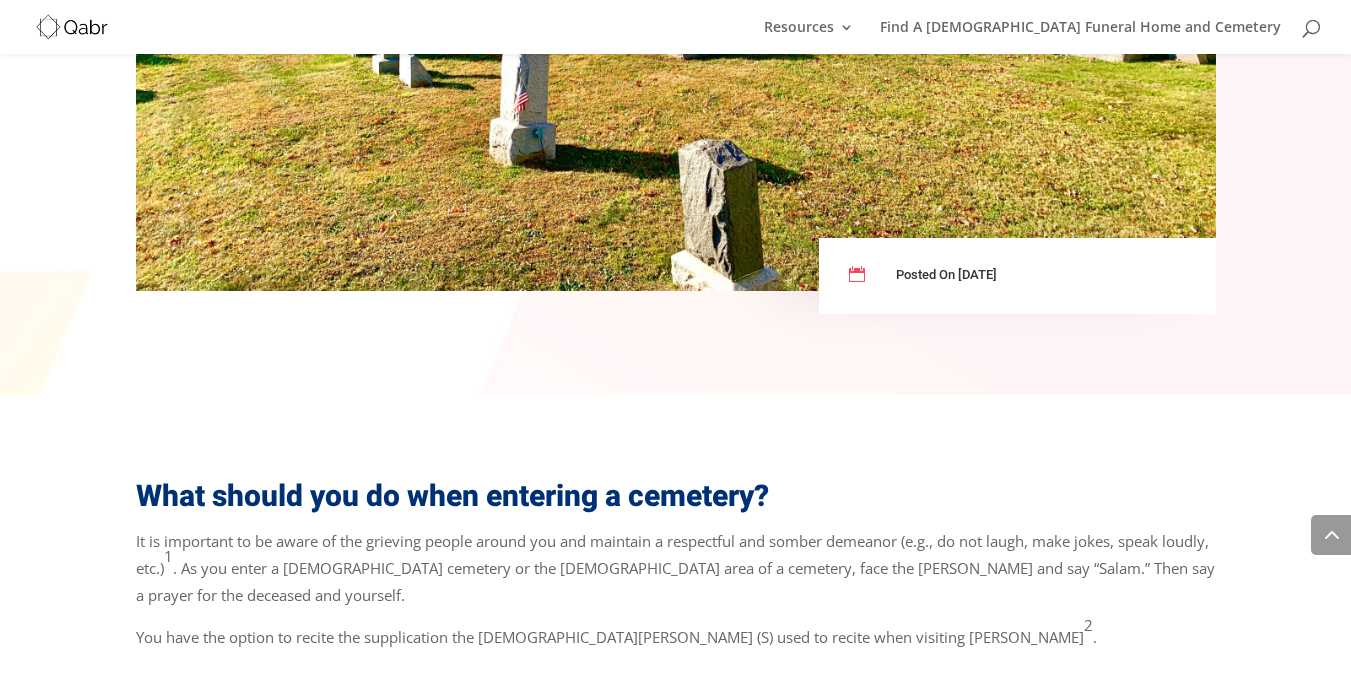 scroll, scrollTop: 905, scrollLeft: 0, axis: vertical 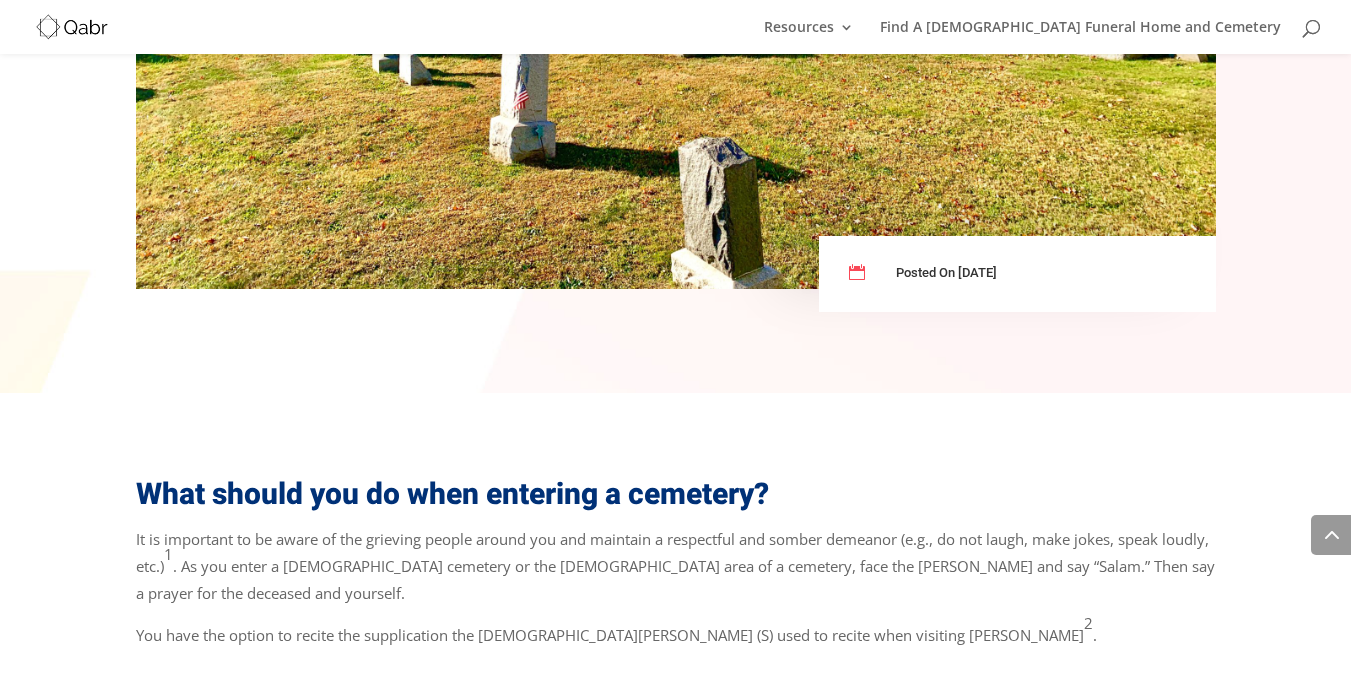 click at bounding box center [1331, 535] 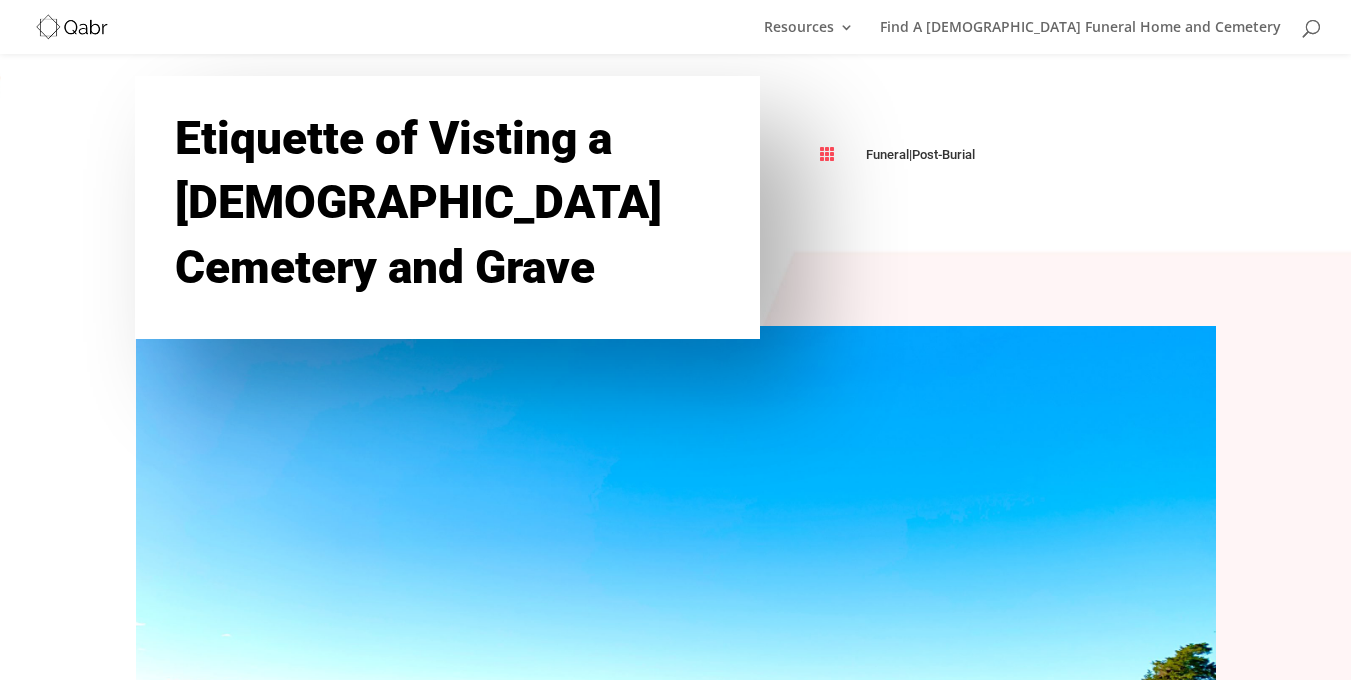 scroll, scrollTop: 0, scrollLeft: 0, axis: both 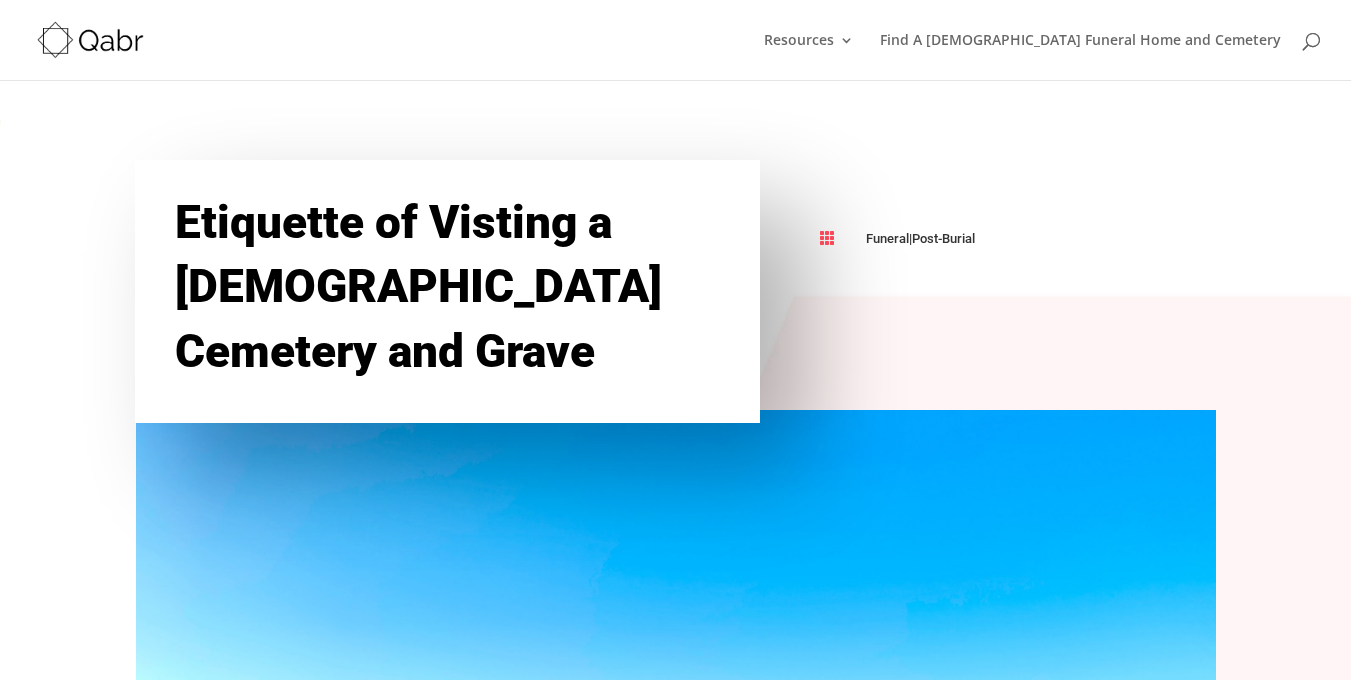 drag, startPoint x: 638, startPoint y: 151, endPoint x: 769, endPoint y: 89, distance: 144.93102 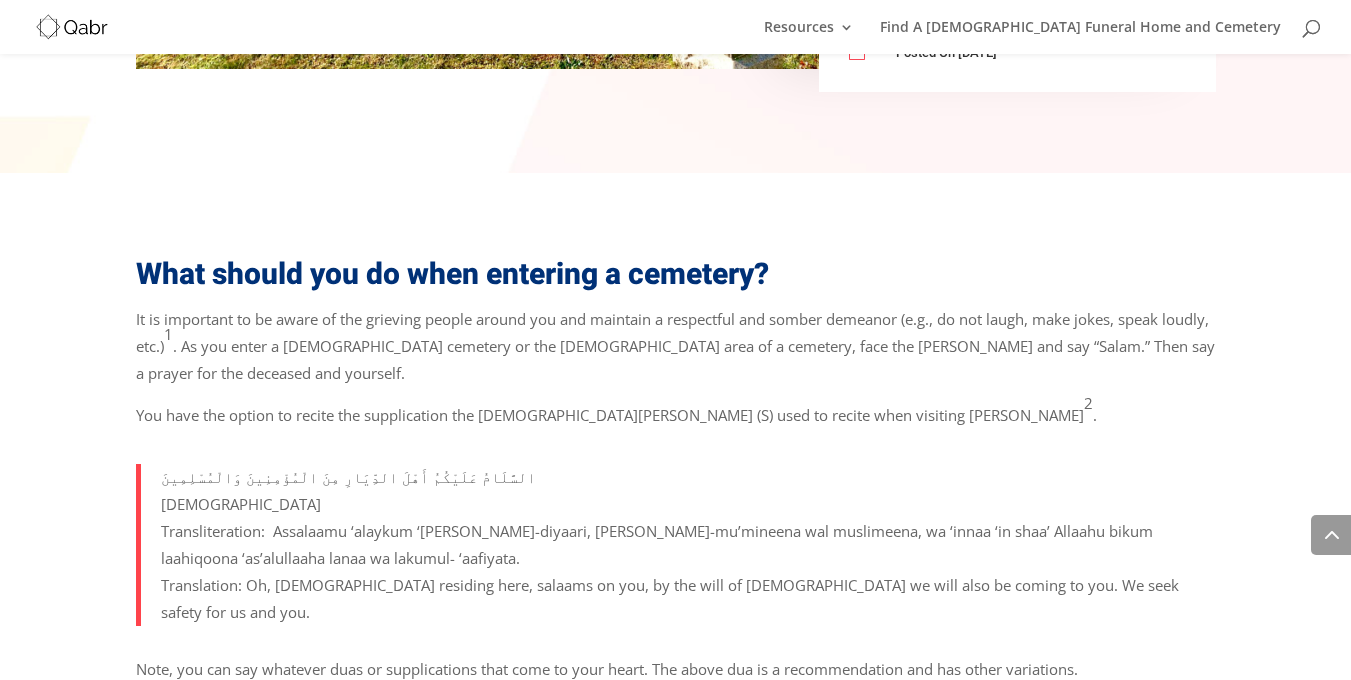 scroll, scrollTop: 1130, scrollLeft: 0, axis: vertical 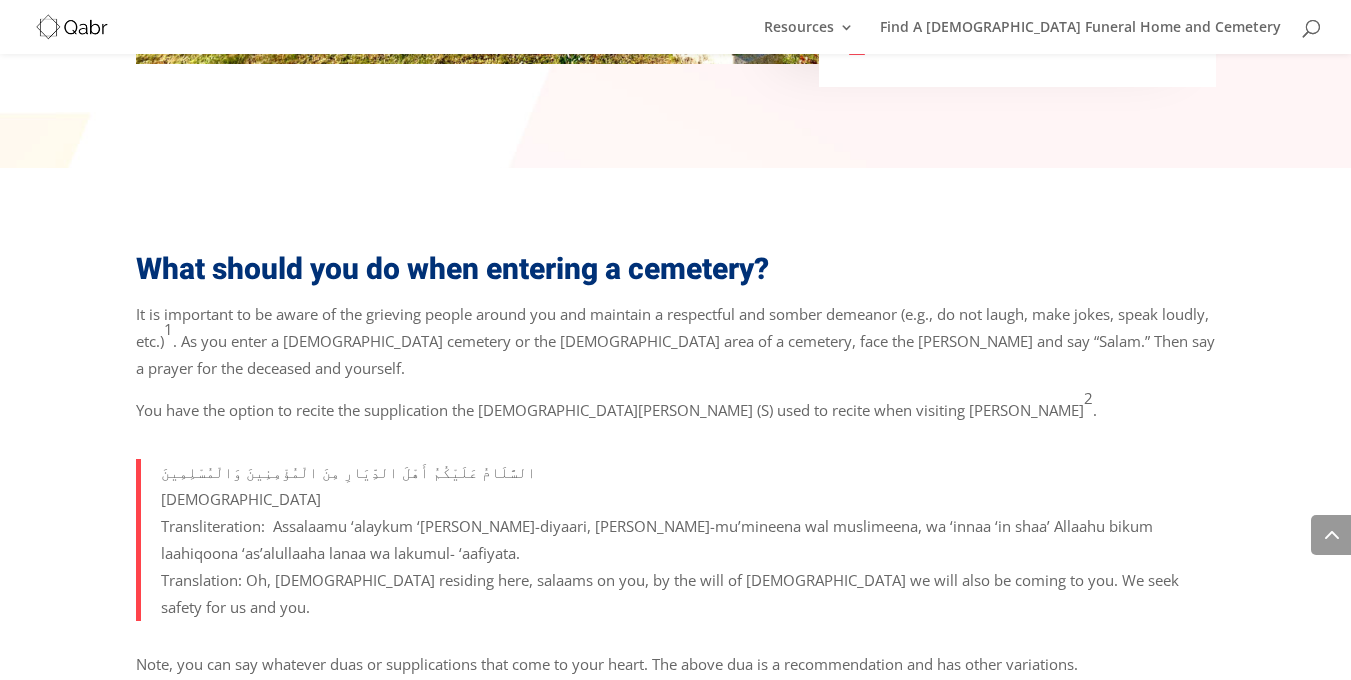 drag, startPoint x: 982, startPoint y: 220, endPoint x: 882, endPoint y: 295, distance: 125 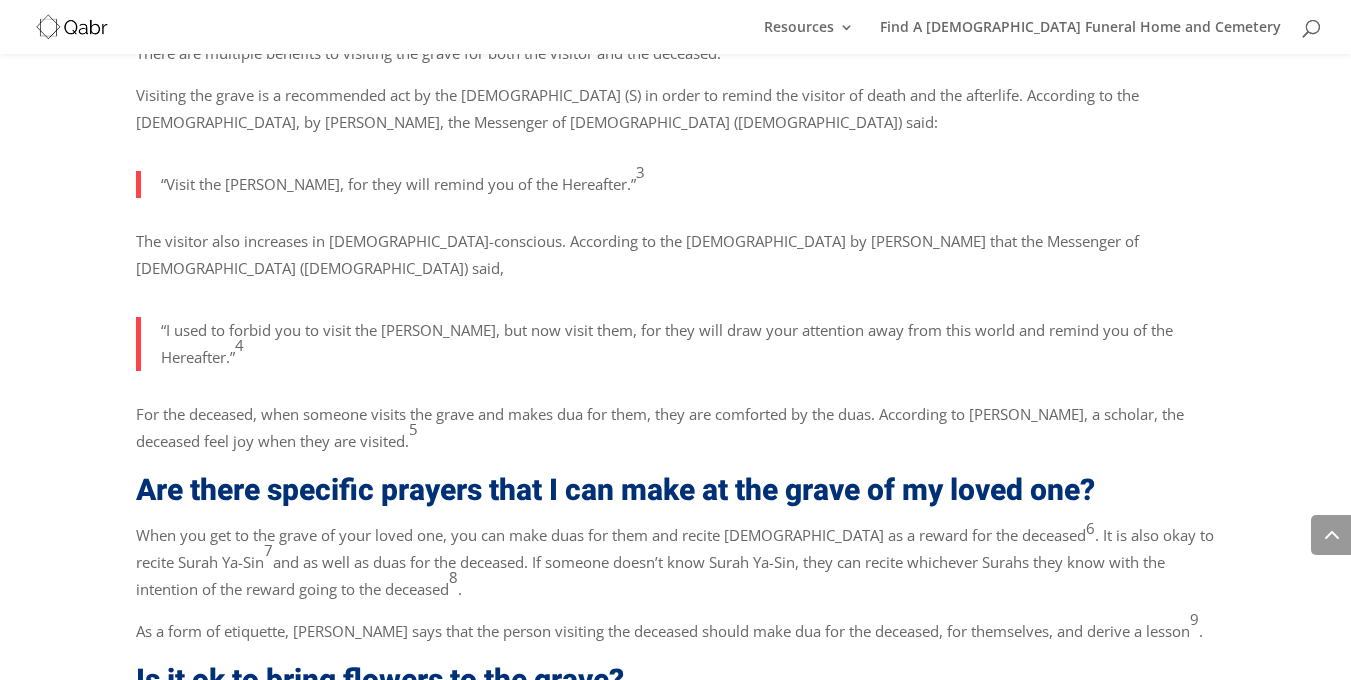 scroll, scrollTop: 1871, scrollLeft: 0, axis: vertical 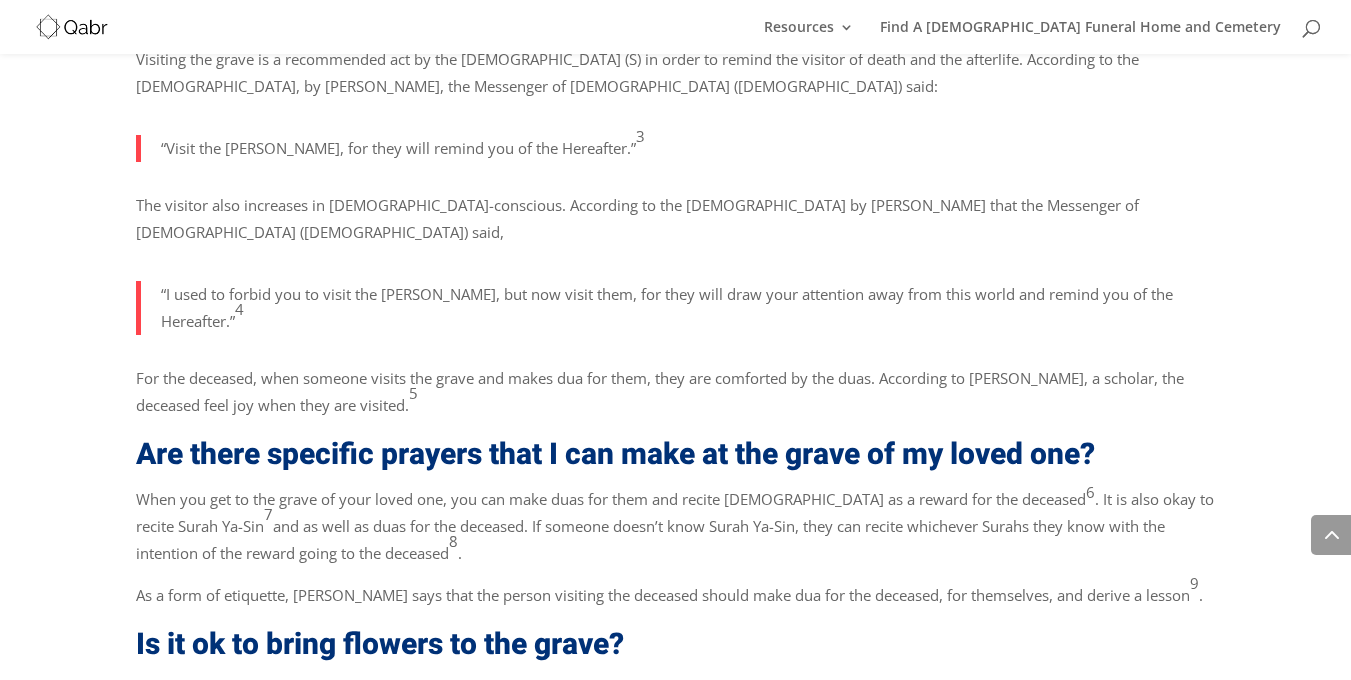 click on "When you get to the grave of your loved one, you can make duas for them and recite [DEMOGRAPHIC_DATA] as a reward for the deceased [DEMOGRAPHIC_DATA] . It is also okay to recite Surah Ya-Sin 7  and as well as duas for the deceased. If someone doesn’t know Surah Ya-Sin, they can recite whichever Surahs they know with the intention of the reward going to the deceased [DEMOGRAPHIC_DATA] ." at bounding box center (676, 534) 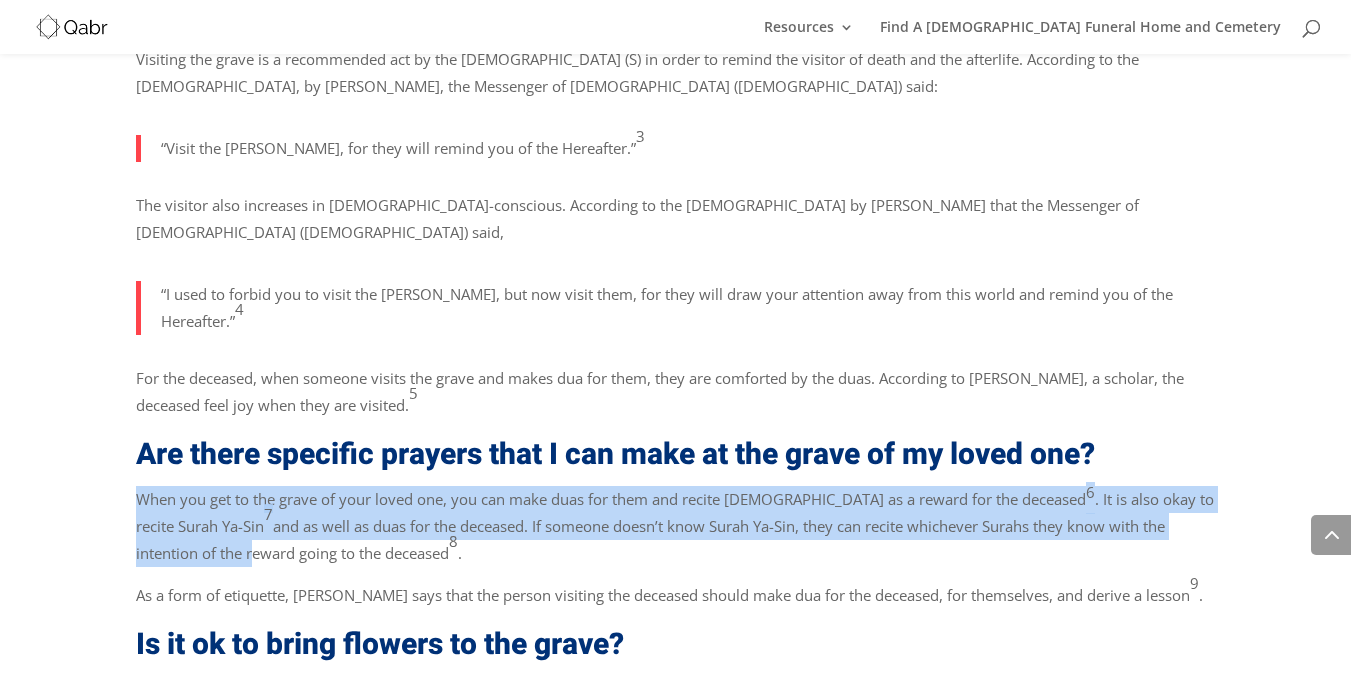 drag, startPoint x: 51, startPoint y: 410, endPoint x: 107, endPoint y: 476, distance: 86.55634 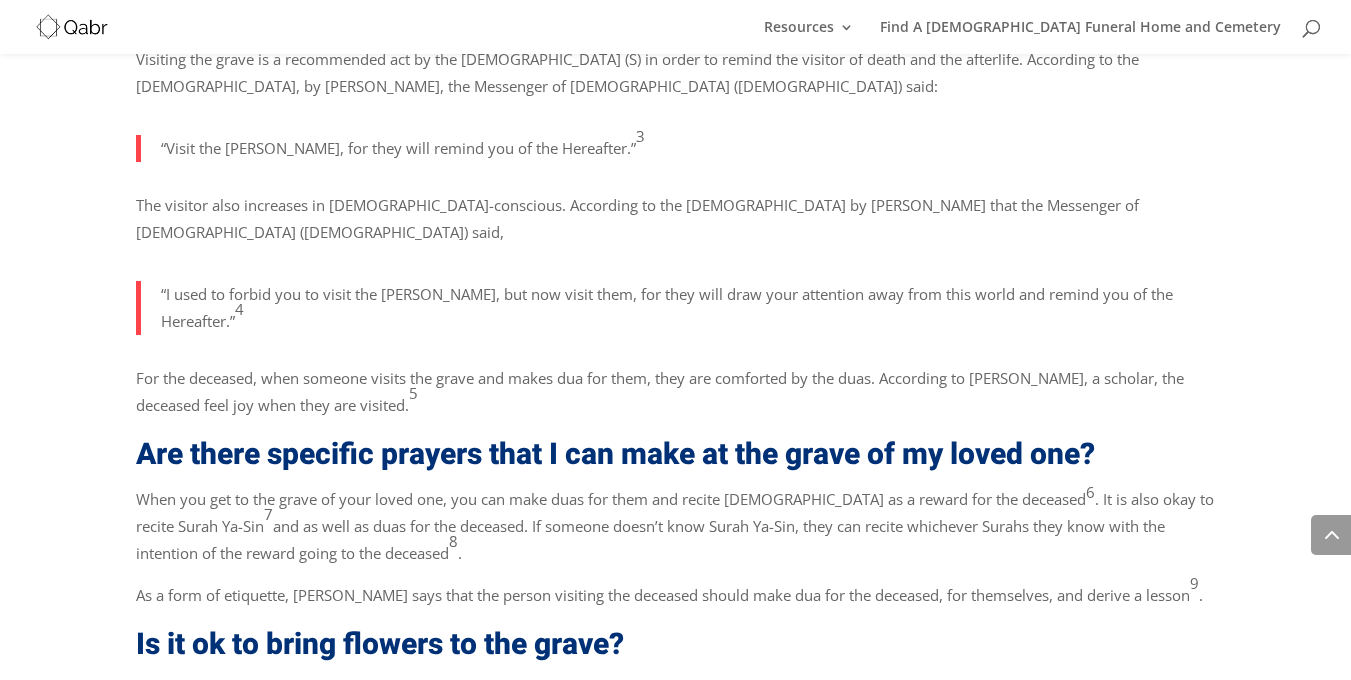 click on "What should you do when entering a cemetery?
It is important to be aware of the grieving people around you and maintain a respectful and somber demeanor (e.g., do not laugh, make jokes, speak loudly, etc.) 1 . As you enter a [DEMOGRAPHIC_DATA] cemetery or the [DEMOGRAPHIC_DATA] area of a cemetery, face the [PERSON_NAME] and say “Salam.” Then say a prayer for the deceased and yourself.
You have the option to recite the supplication the [DEMOGRAPHIC_DATA][PERSON_NAME] (S) used to recite when visiting [PERSON_NAME] 2 .
[DEMOGRAPHIC_DATA] Translation: Oh, [DEMOGRAPHIC_DATA] residing here, salaams on you, by the will of [DEMOGRAPHIC_DATA] we will also be coming to you. We seek safety for us and you.
3 4" at bounding box center (675, 1632) 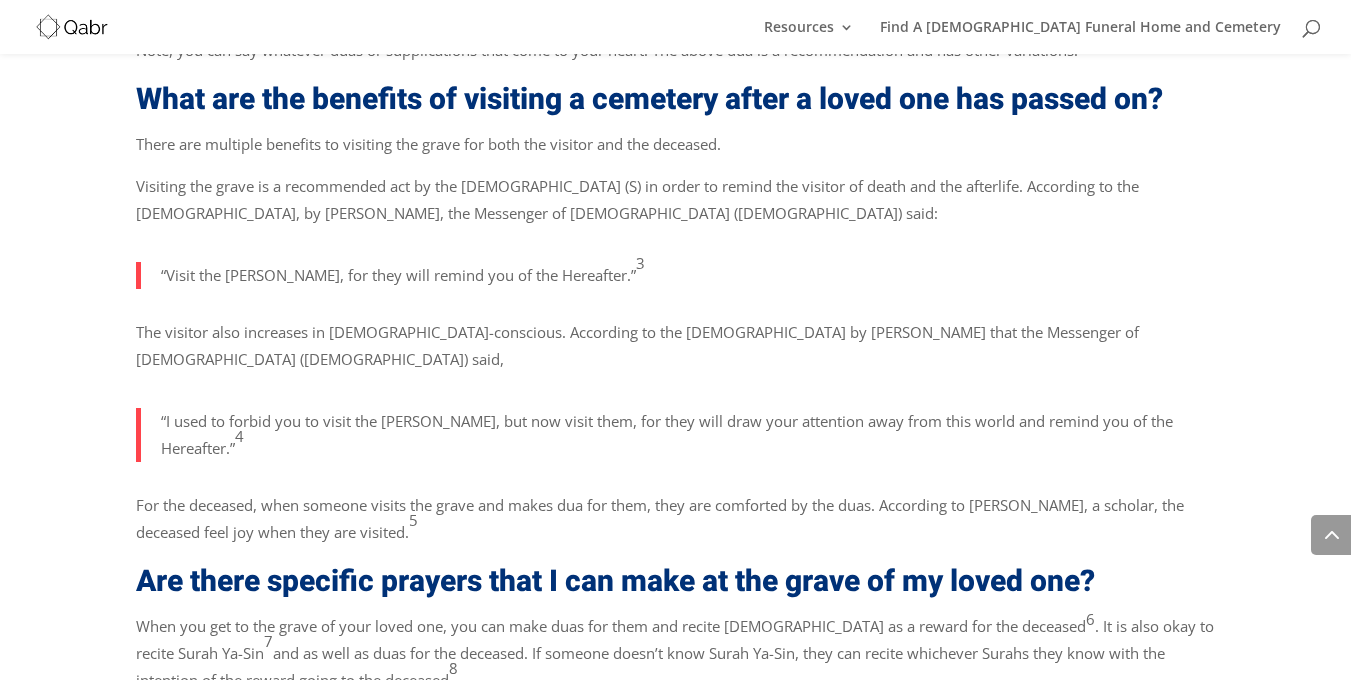 scroll, scrollTop: 1856, scrollLeft: 0, axis: vertical 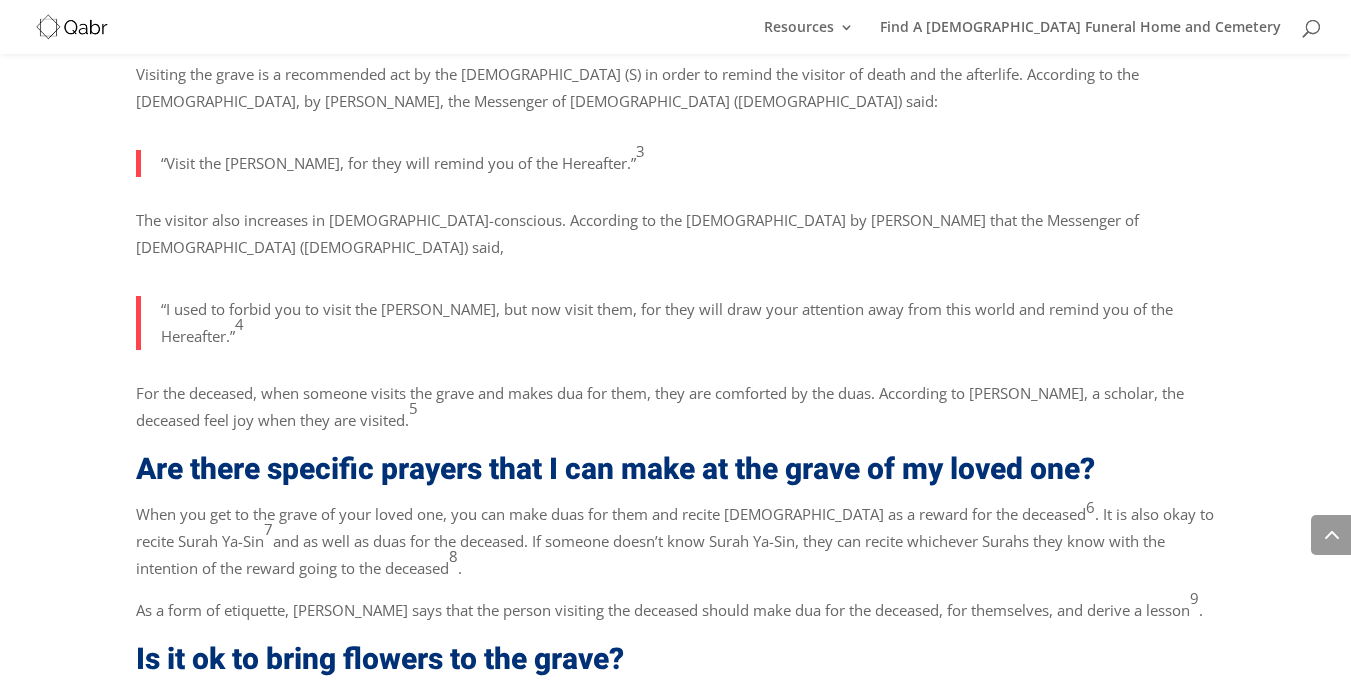 click on "When you get to the grave of your loved one, you can make duas for them and recite [DEMOGRAPHIC_DATA] as a reward for the deceased [DEMOGRAPHIC_DATA] . It is also okay to recite Surah Ya-Sin 7  and as well as duas for the deceased. If someone doesn’t know Surah Ya-Sin, they can recite whichever Surahs they know with the intention of the reward going to the deceased [DEMOGRAPHIC_DATA] ." at bounding box center [676, 549] 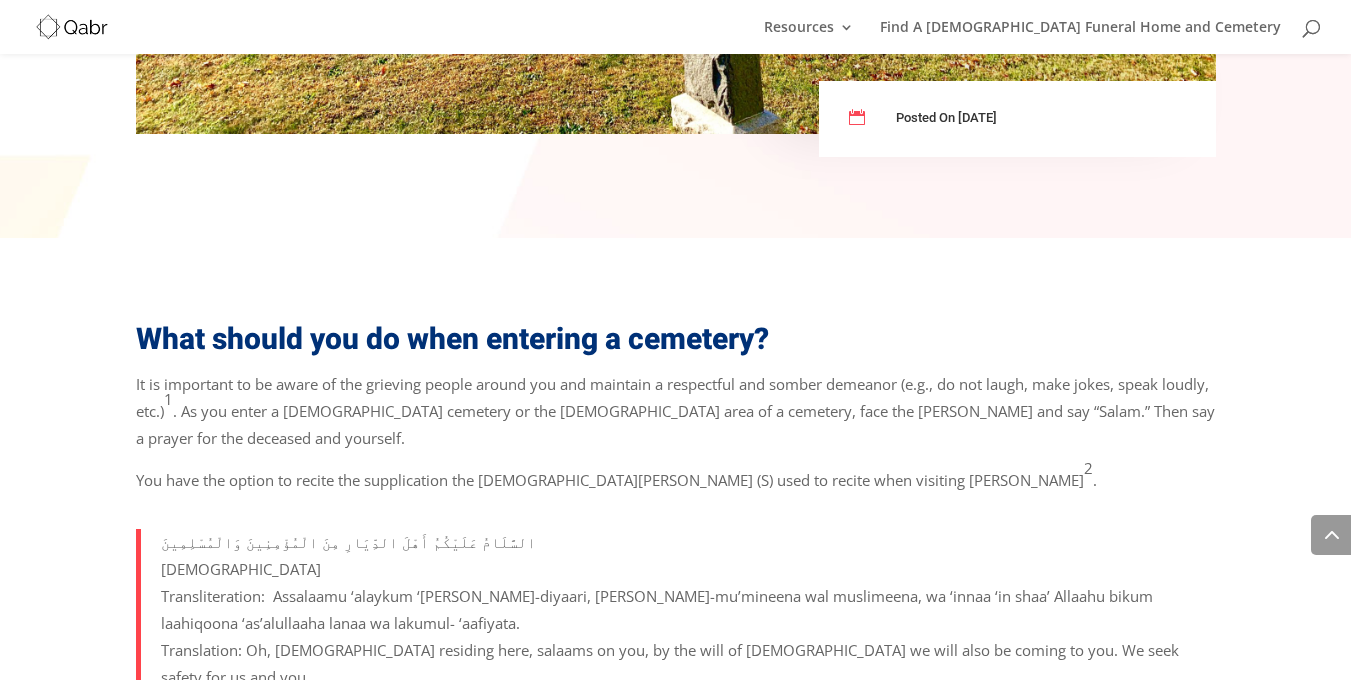 scroll, scrollTop: 1063, scrollLeft: 0, axis: vertical 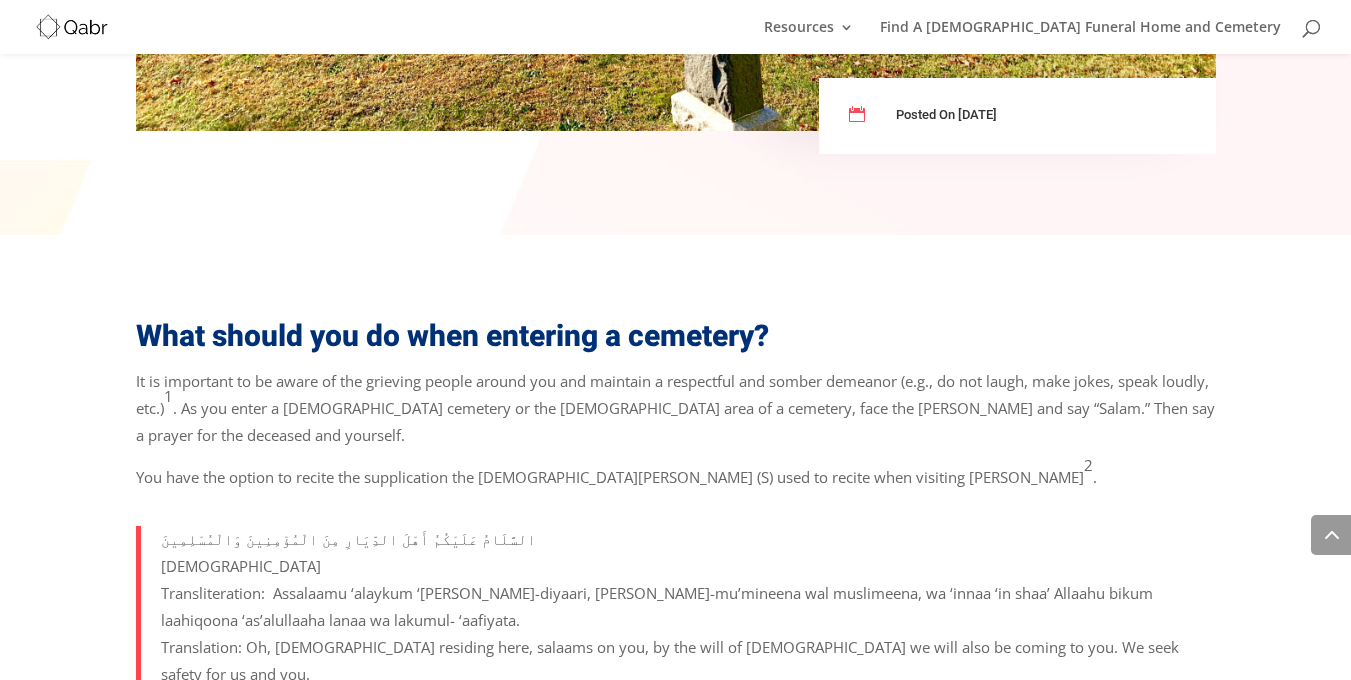 drag, startPoint x: 182, startPoint y: 224, endPoint x: 688, endPoint y: 287, distance: 509.90686 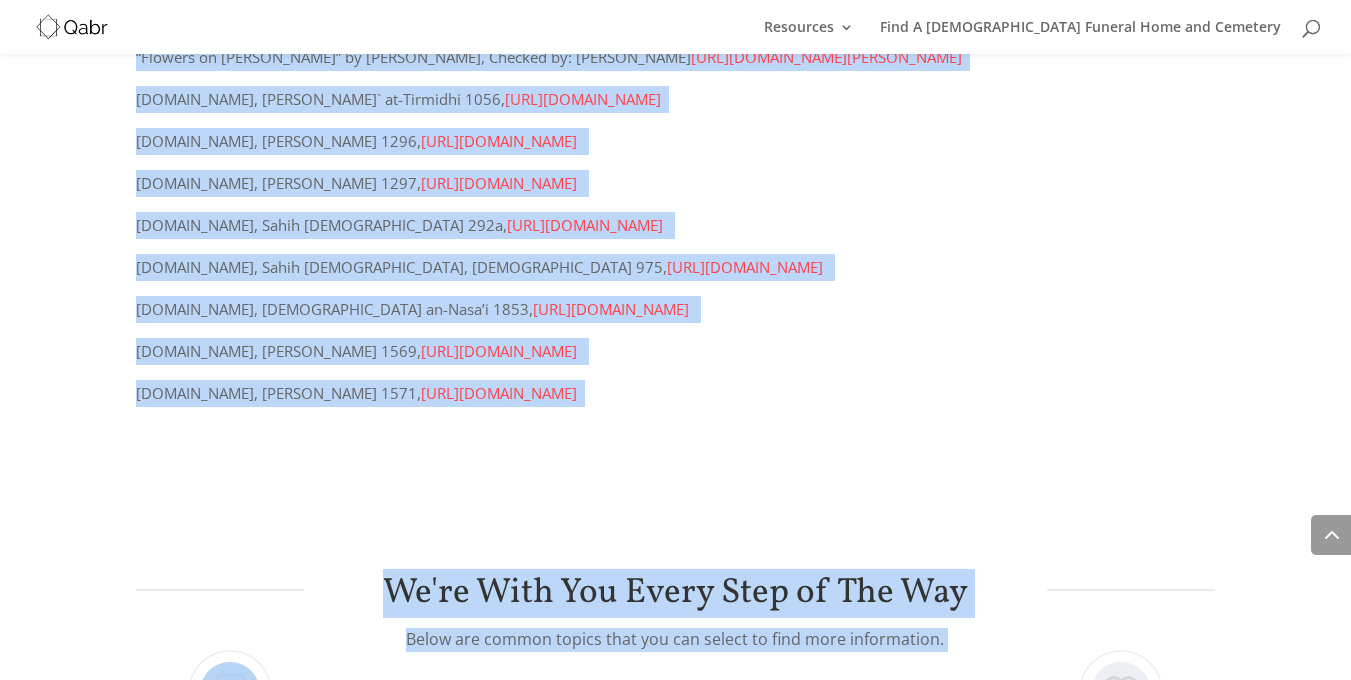 drag, startPoint x: 311, startPoint y: 344, endPoint x: 599, endPoint y: 680, distance: 442.53815 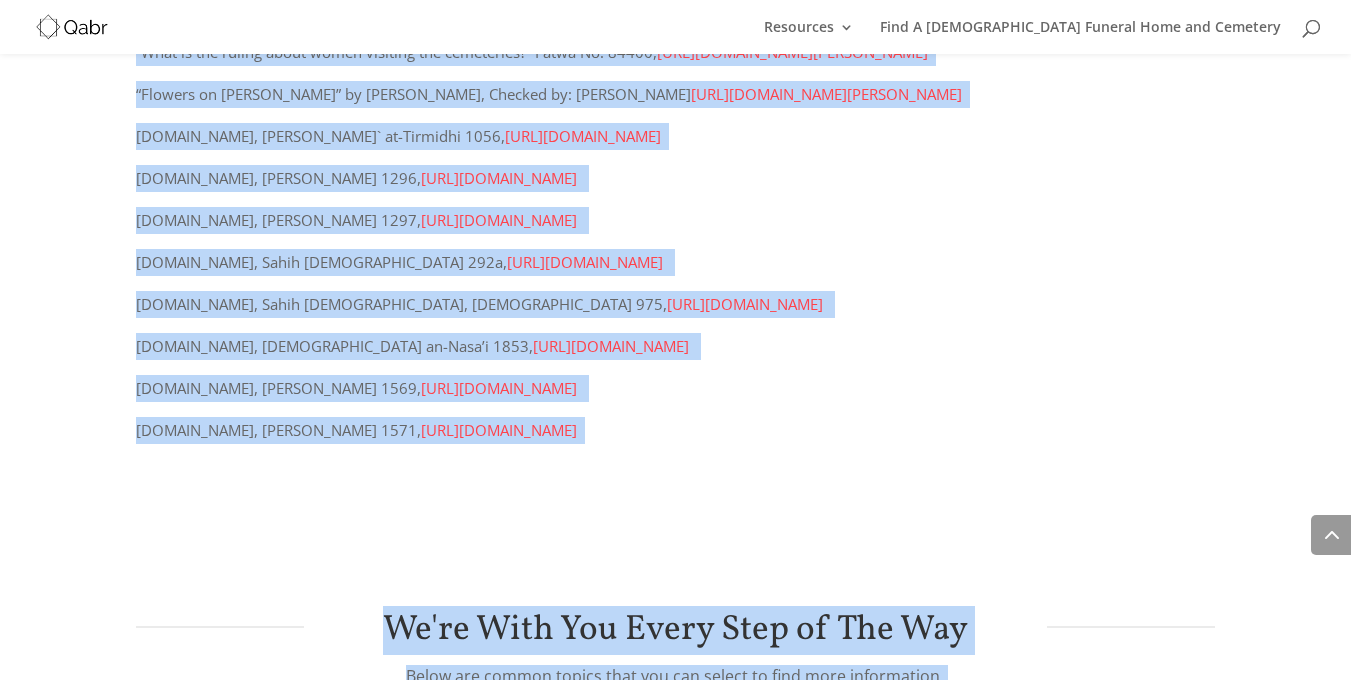 scroll, scrollTop: 5183, scrollLeft: 0, axis: vertical 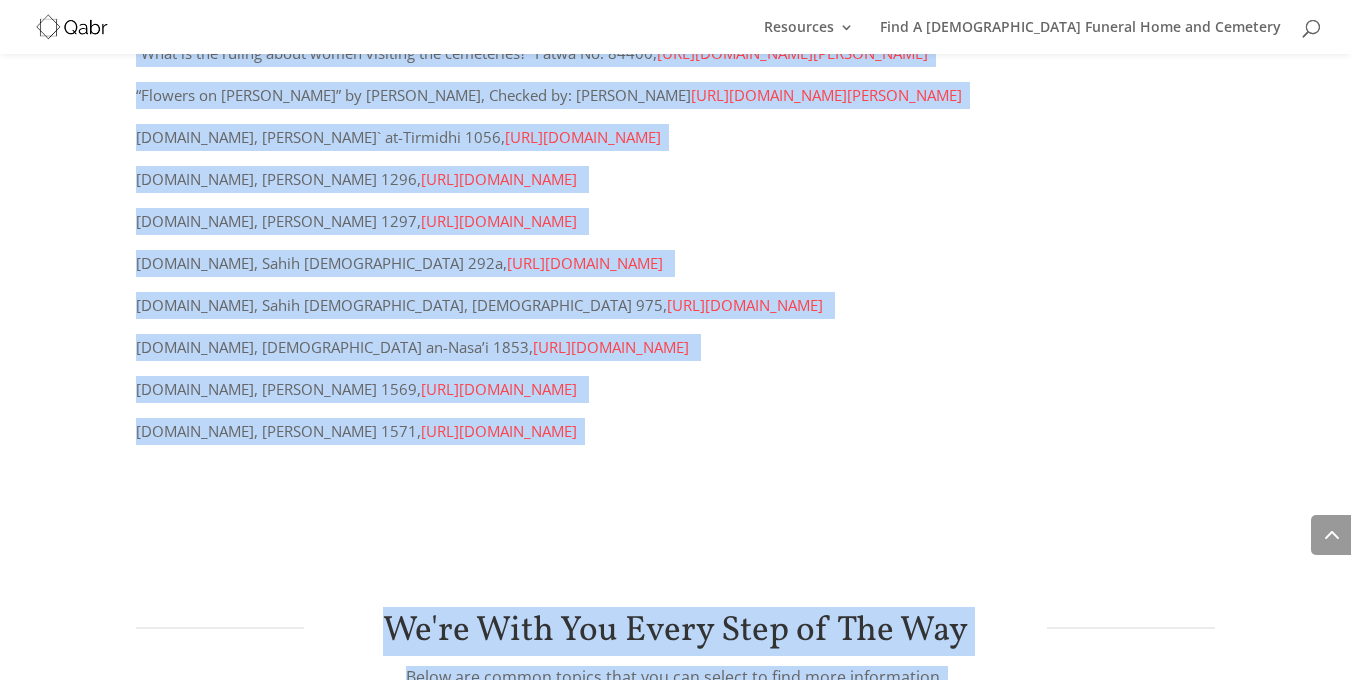 click on "What should you do when entering a cemetery?
It is important to be aware of the grieving people around you and maintain a respectful and somber demeanor (e.g., do not laugh, make jokes, speak loudly, etc.) 1 . As you enter a [DEMOGRAPHIC_DATA] cemetery or the [DEMOGRAPHIC_DATA] area of a cemetery, face the [PERSON_NAME] and say “Salam.” Then say a prayer for the deceased and yourself.
You have the option to recite the supplication the [DEMOGRAPHIC_DATA][PERSON_NAME] (S) used to recite when visiting [PERSON_NAME] 2 .
[DEMOGRAPHIC_DATA] Translation: Oh, [DEMOGRAPHIC_DATA] residing here, salaams on you, by the will of [DEMOGRAPHIC_DATA] we will also be coming to you. We seek safety for us and you.
3
4 5" at bounding box center [676, -1680] 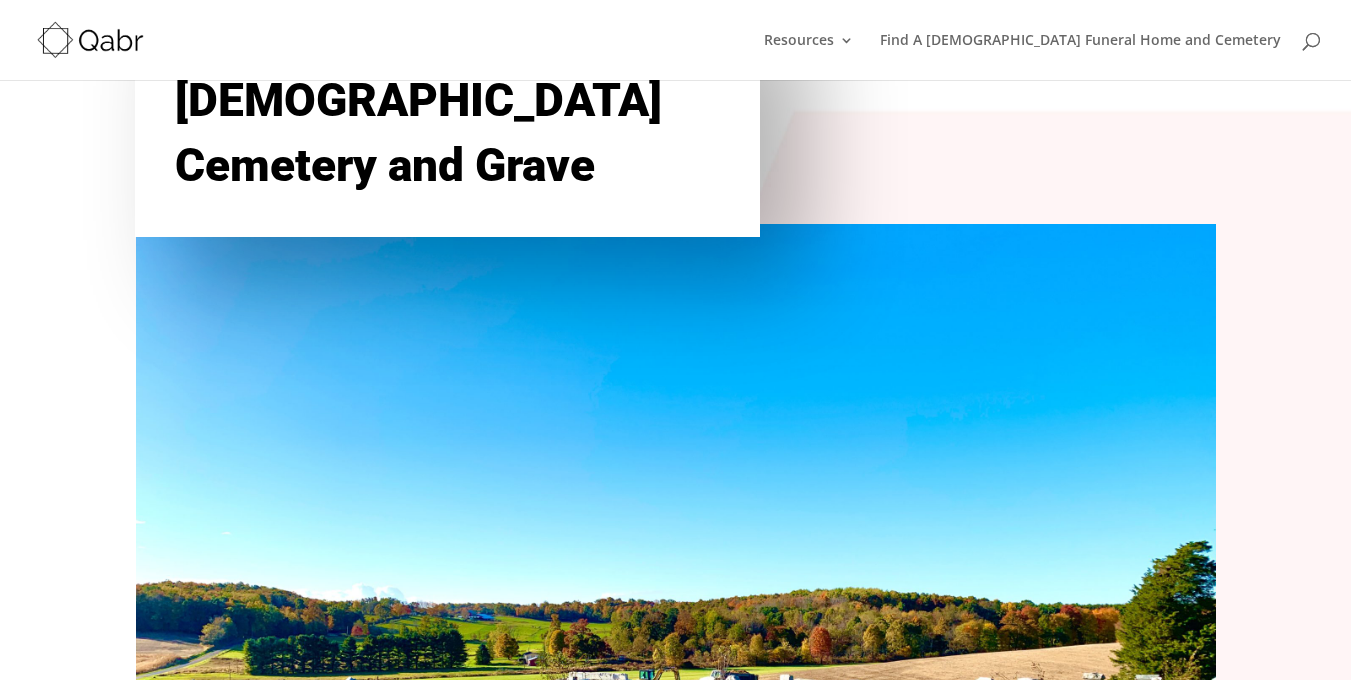 scroll, scrollTop: 0, scrollLeft: 0, axis: both 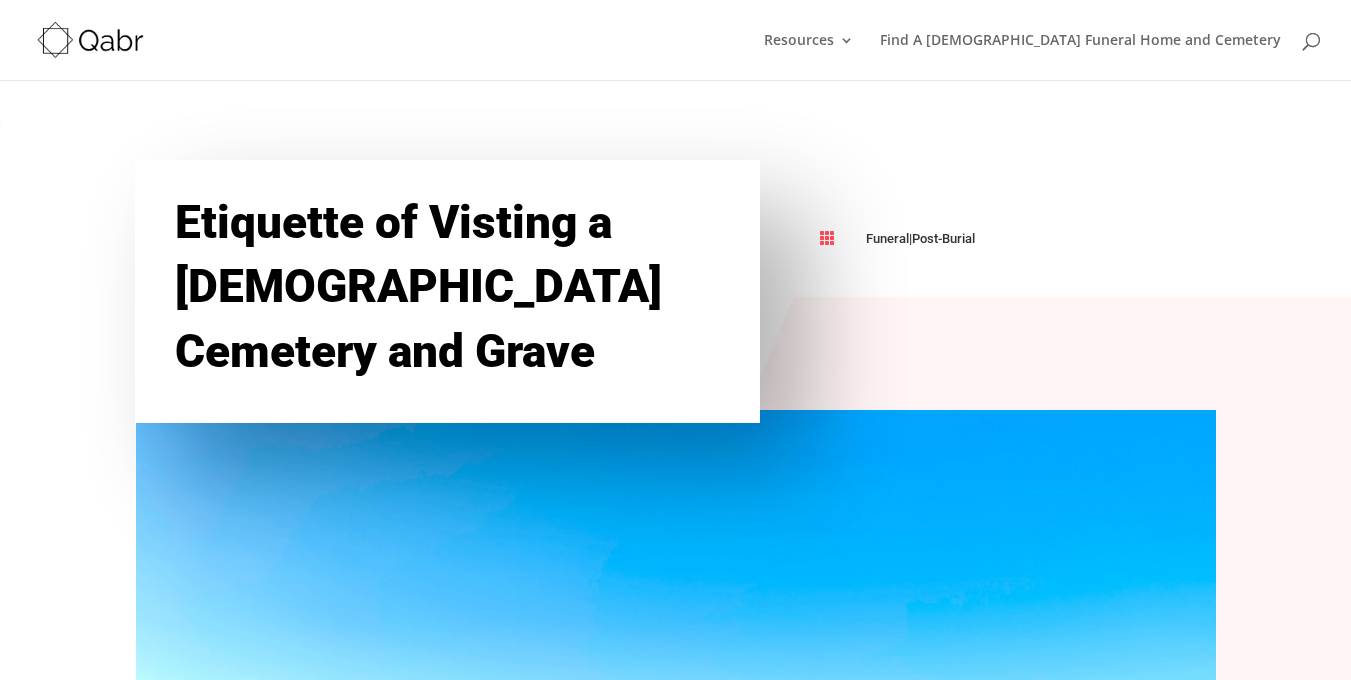 click at bounding box center [676, 815] 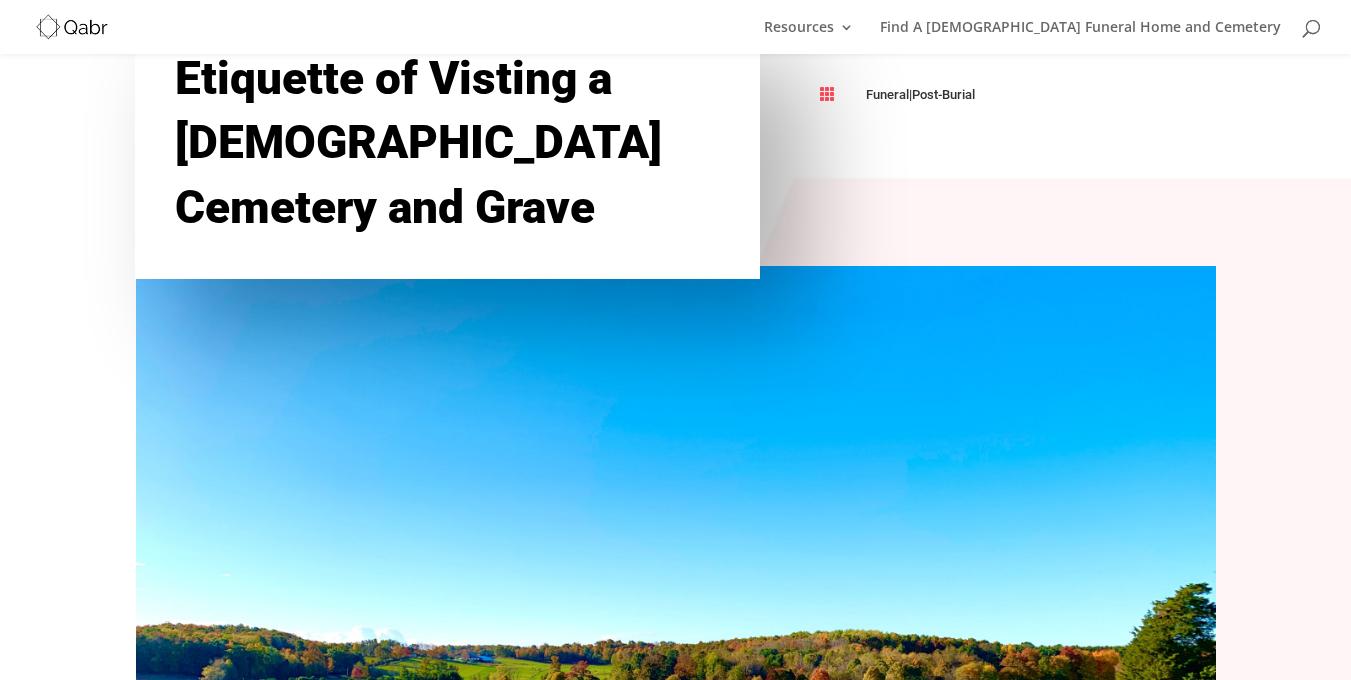 scroll, scrollTop: 0, scrollLeft: 0, axis: both 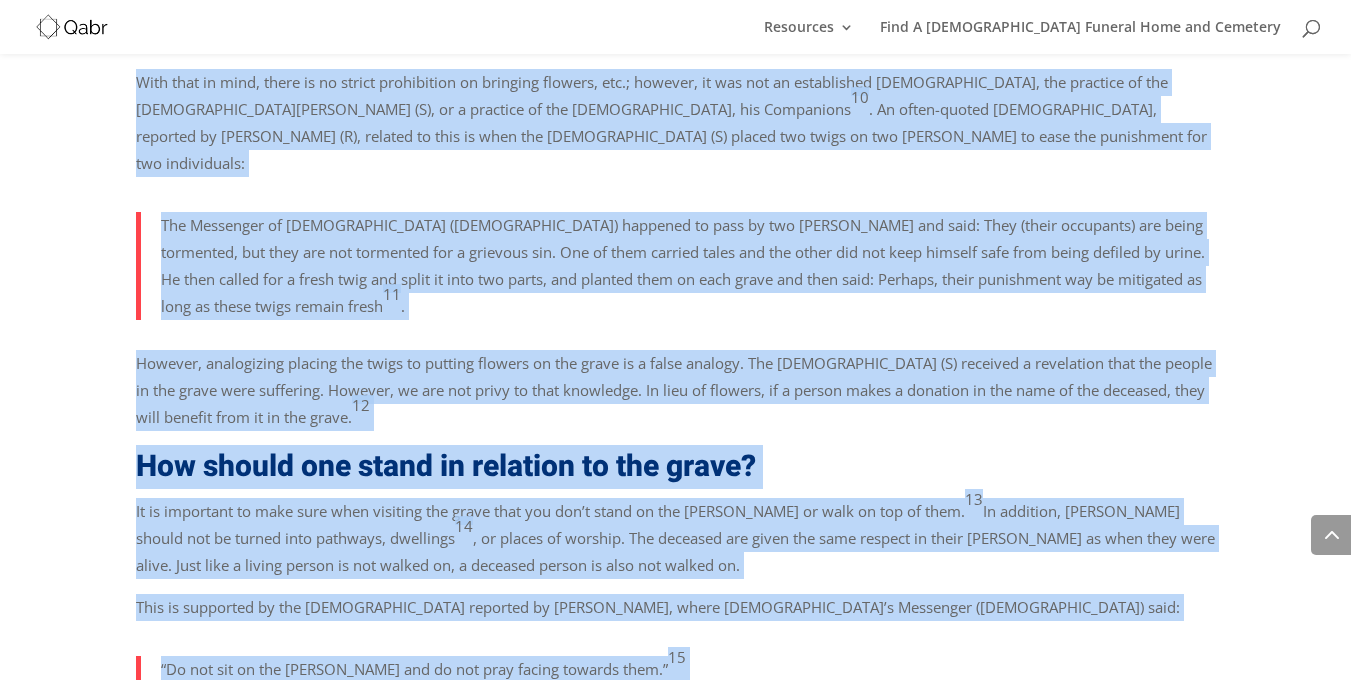 drag, startPoint x: 209, startPoint y: 236, endPoint x: 688, endPoint y: 671, distance: 647.04407 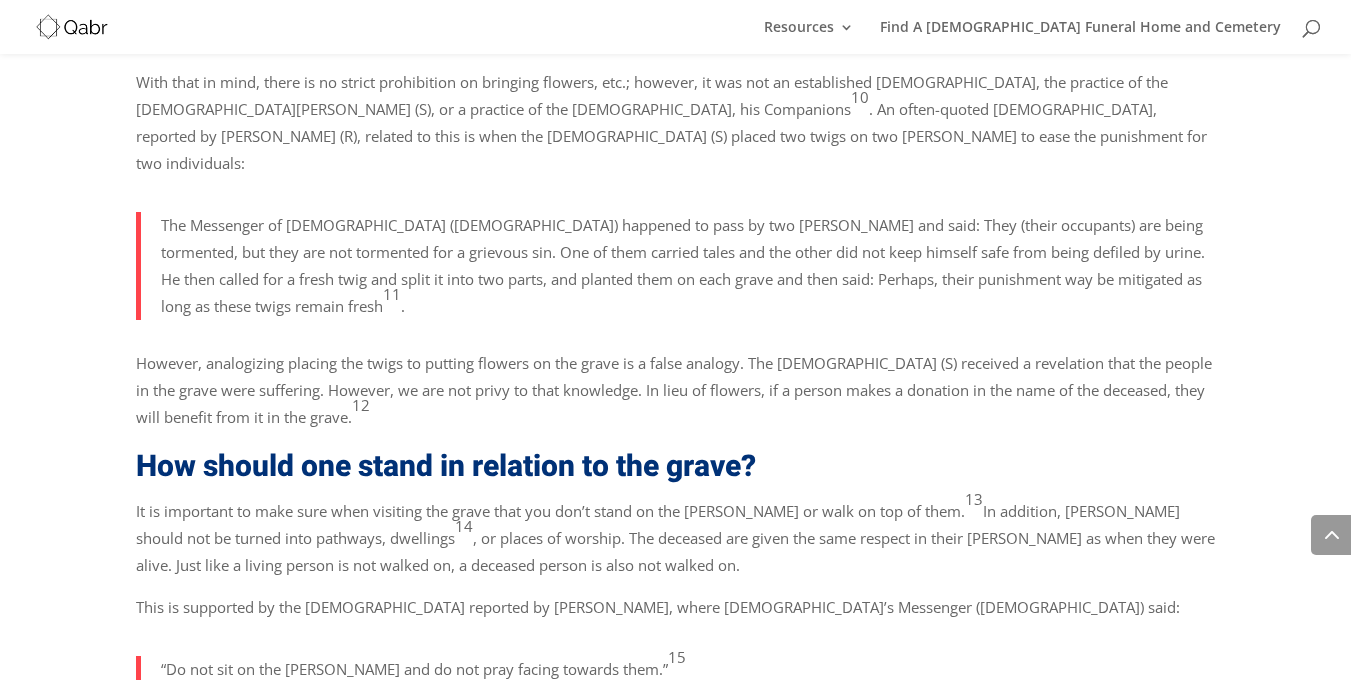 click on "What should you do when entering a cemetery?
It is important to be aware of the grieving people around you and maintain a respectful and somber demeanor (e.g., do not laugh, make jokes, speak loudly, etc.) 1 . As you enter a [DEMOGRAPHIC_DATA] cemetery or the [DEMOGRAPHIC_DATA] area of a cemetery, face the [PERSON_NAME] and say “Salam.” Then say a prayer for the deceased and yourself.
You have the option to recite the supplication the [DEMOGRAPHIC_DATA][PERSON_NAME] (S) used to recite when visiting [PERSON_NAME] 2 .
[DEMOGRAPHIC_DATA] Transliteration:  Assalaamu ‘alaykum ‘[PERSON_NAME]-diyaari, [PERSON_NAME]-mu’mineena wal muslimeena, wa ‘innaa ‘in shaa’ Allaahu bikum laahiqoona ‘as’alullaaha lanaa wa lakumul- ‘aafiyata." at bounding box center [676, 929] 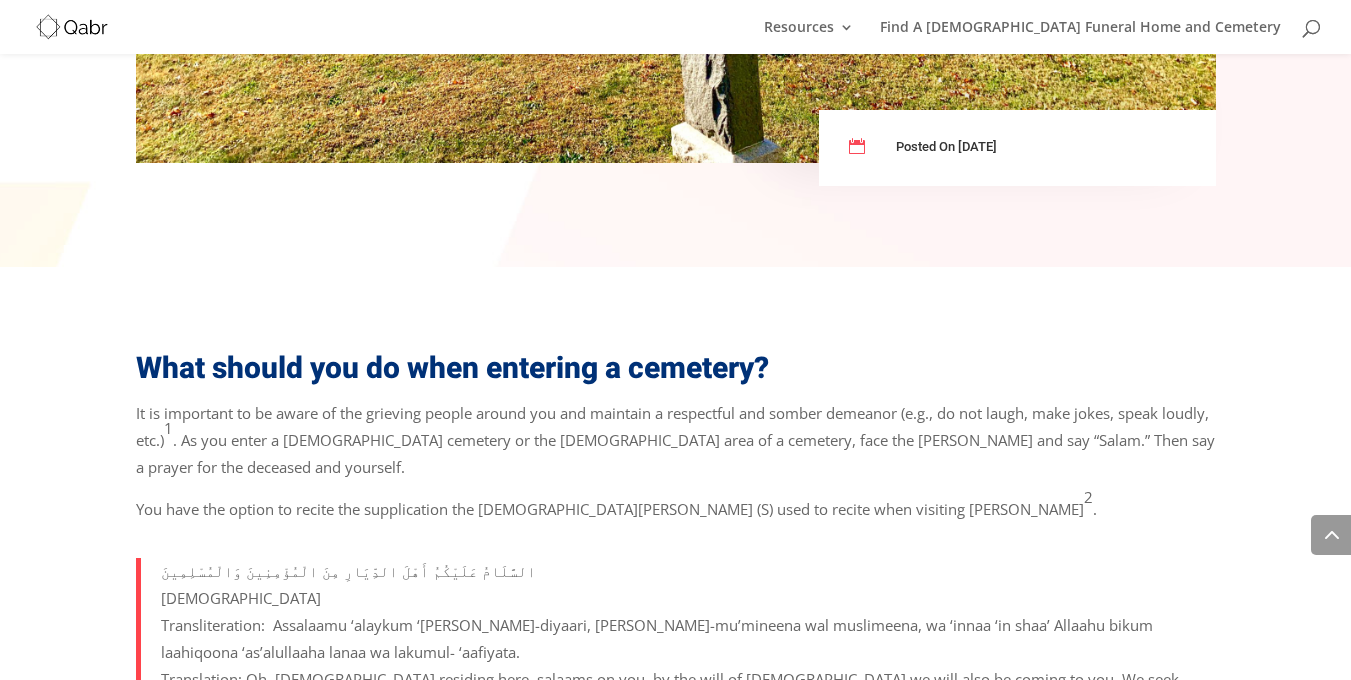 scroll, scrollTop: 1038, scrollLeft: 0, axis: vertical 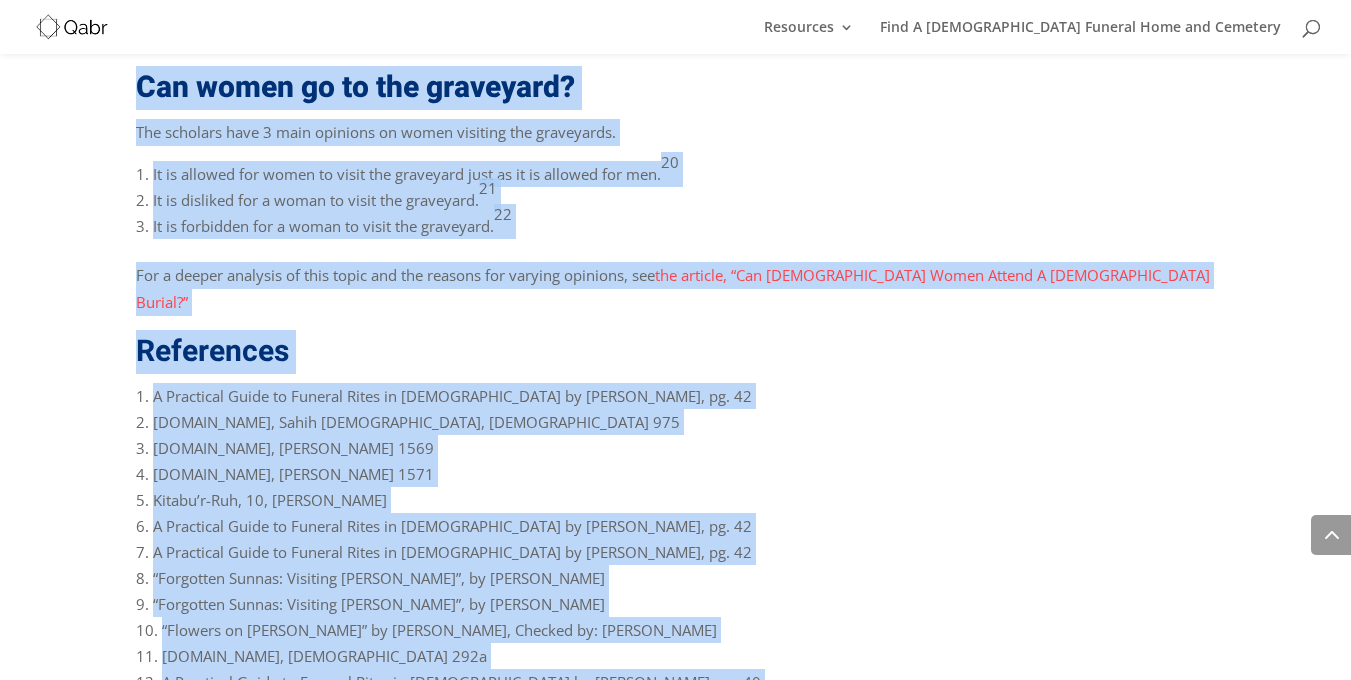 drag, startPoint x: 152, startPoint y: 339, endPoint x: 747, endPoint y: 604, distance: 651.3448 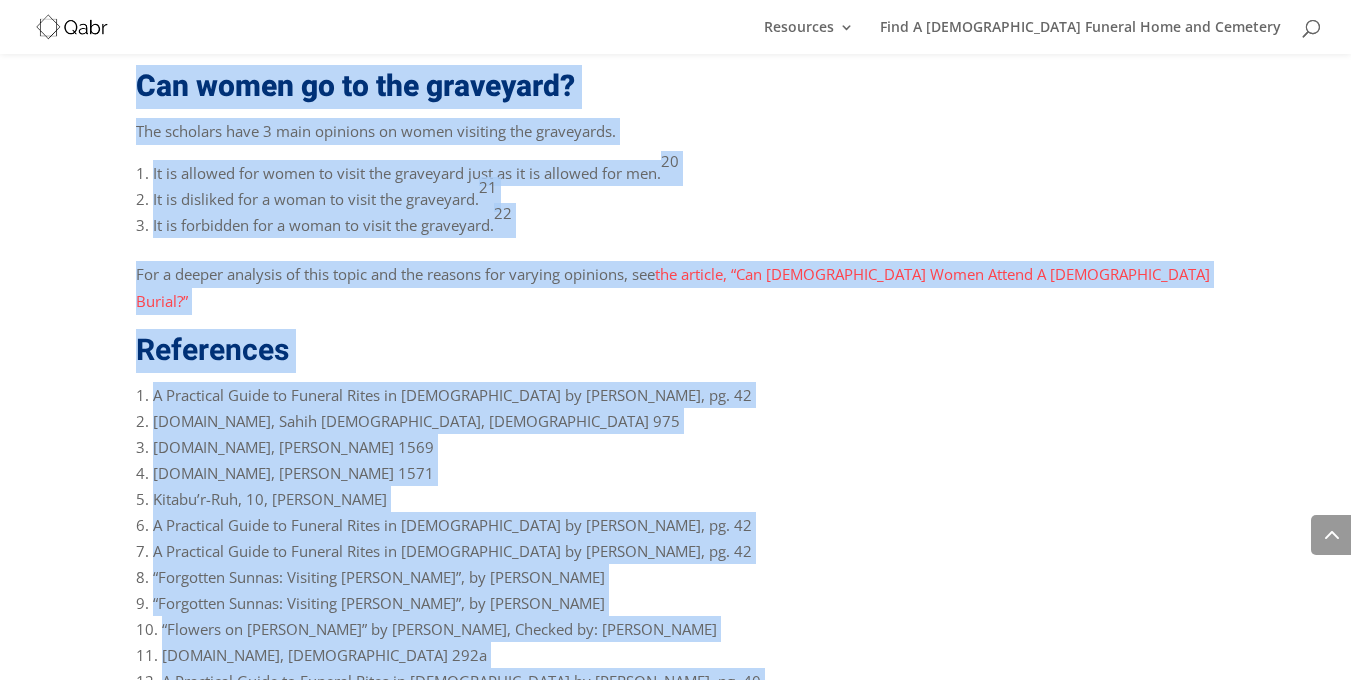 click on "What should you do when entering a cemetery?
It is important to be aware of the grieving people around you and maintain a respectful and somber demeanor (e.g., do not laugh, make jokes, speak loudly, etc.) 1 . As you enter a [DEMOGRAPHIC_DATA] cemetery or the [DEMOGRAPHIC_DATA] area of a cemetery, face the [PERSON_NAME] and say “Salam.” Then say a prayer for the deceased and yourself.
You have the option to recite the supplication the [DEMOGRAPHIC_DATA][PERSON_NAME] (S) used to recite when visiting [PERSON_NAME] 2 .
[DEMOGRAPHIC_DATA] Translation: Oh, [DEMOGRAPHIC_DATA] residing here, salaams on you, by the will of [DEMOGRAPHIC_DATA] we will also be coming to you. We seek safety for us and you.
3
4 5" at bounding box center [676, -533] 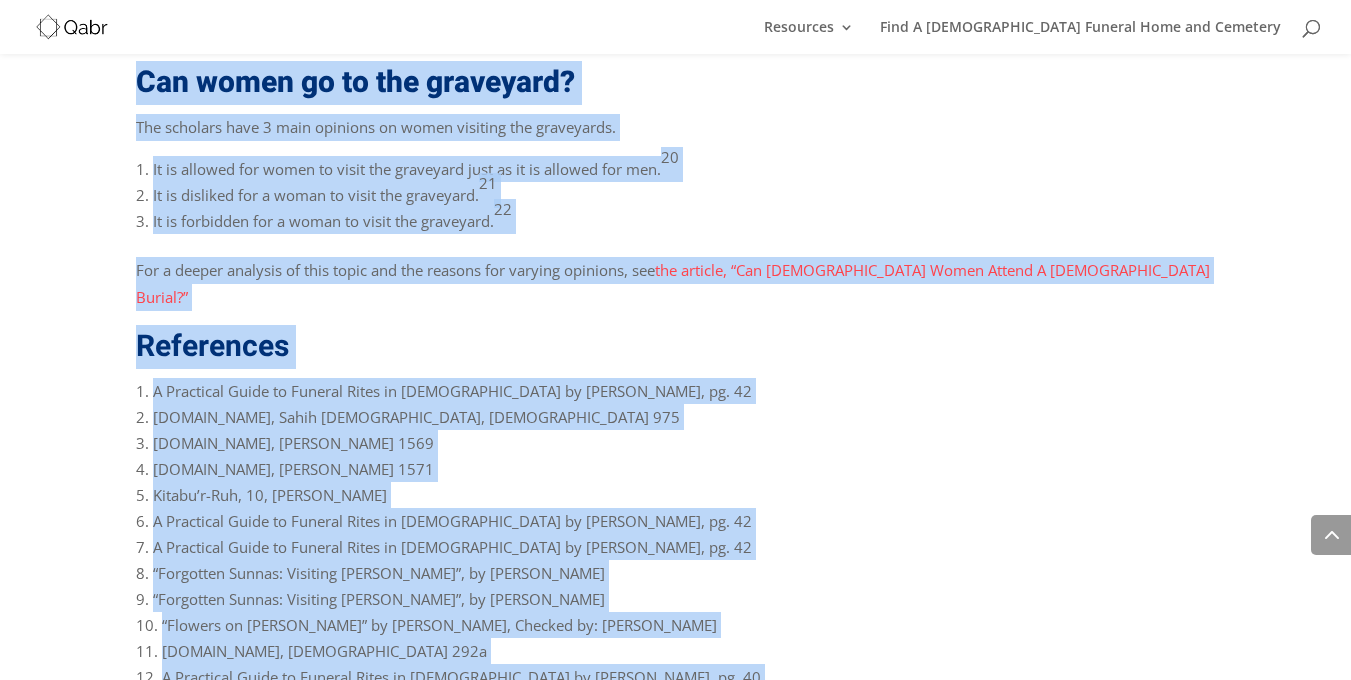 click on "A Practical Guide to Funeral Rites in [DEMOGRAPHIC_DATA] by [PERSON_NAME], pg. 42" at bounding box center (676, 547) 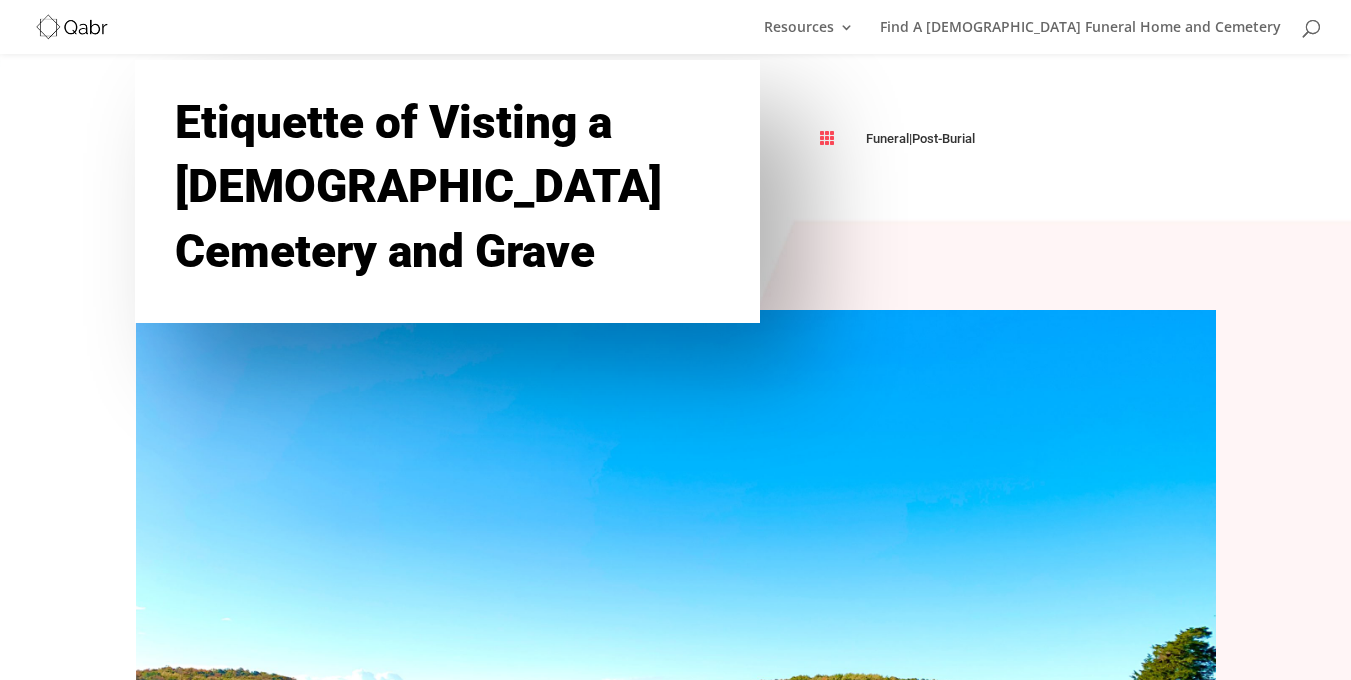 scroll, scrollTop: 92, scrollLeft: 0, axis: vertical 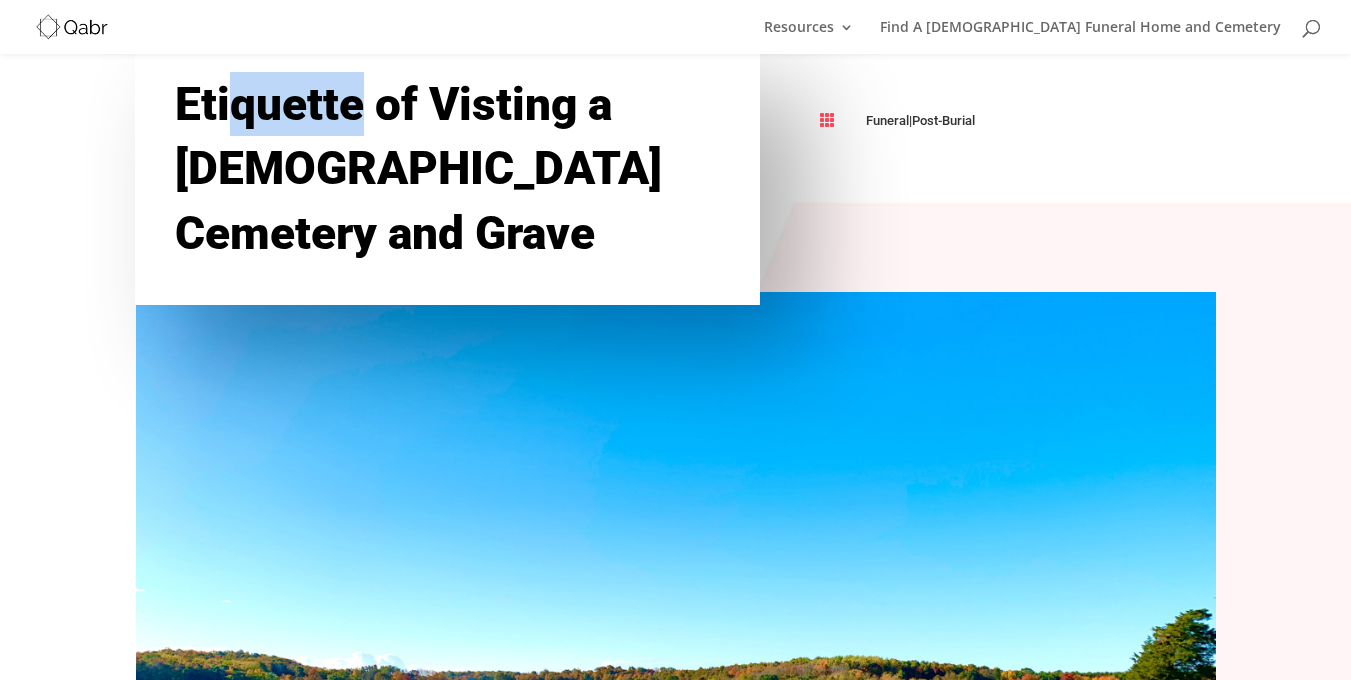 drag, startPoint x: 242, startPoint y: 97, endPoint x: 334, endPoint y: 120, distance: 94.83143 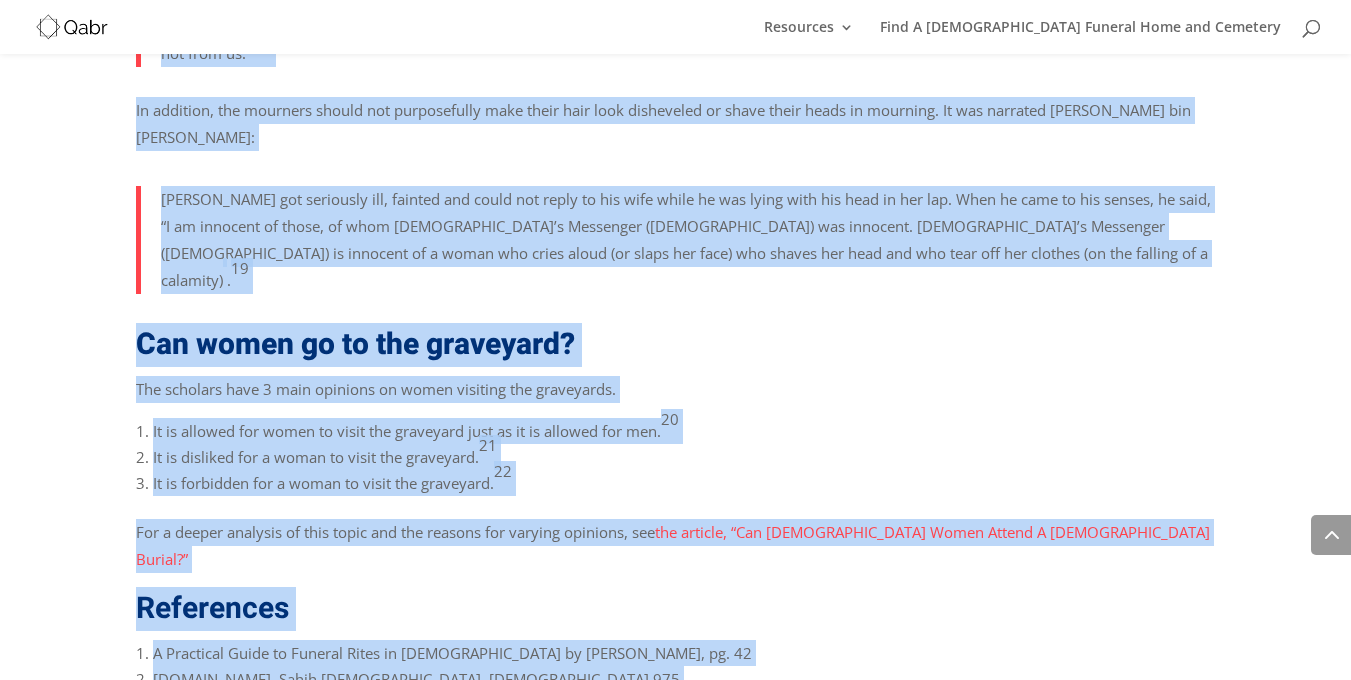 scroll, scrollTop: 3834, scrollLeft: 0, axis: vertical 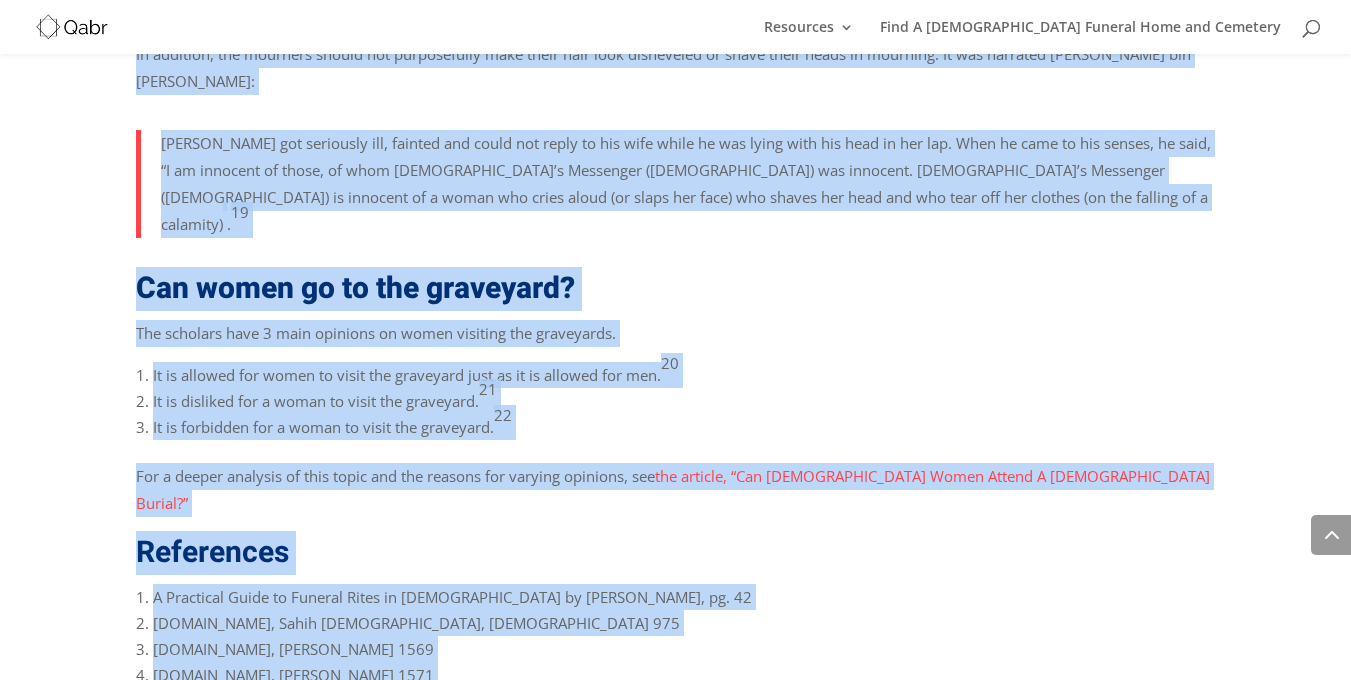 drag, startPoint x: 176, startPoint y: 101, endPoint x: 484, endPoint y: 659, distance: 637.36017 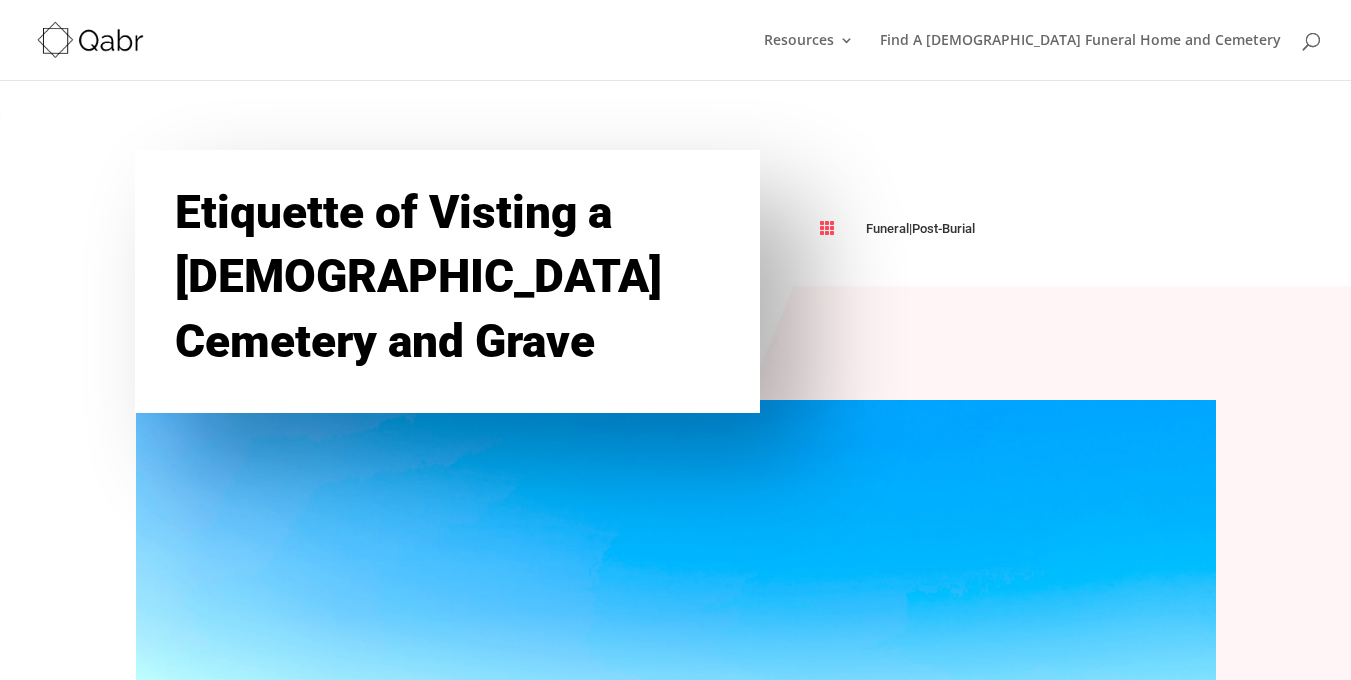 scroll, scrollTop: 11, scrollLeft: 0, axis: vertical 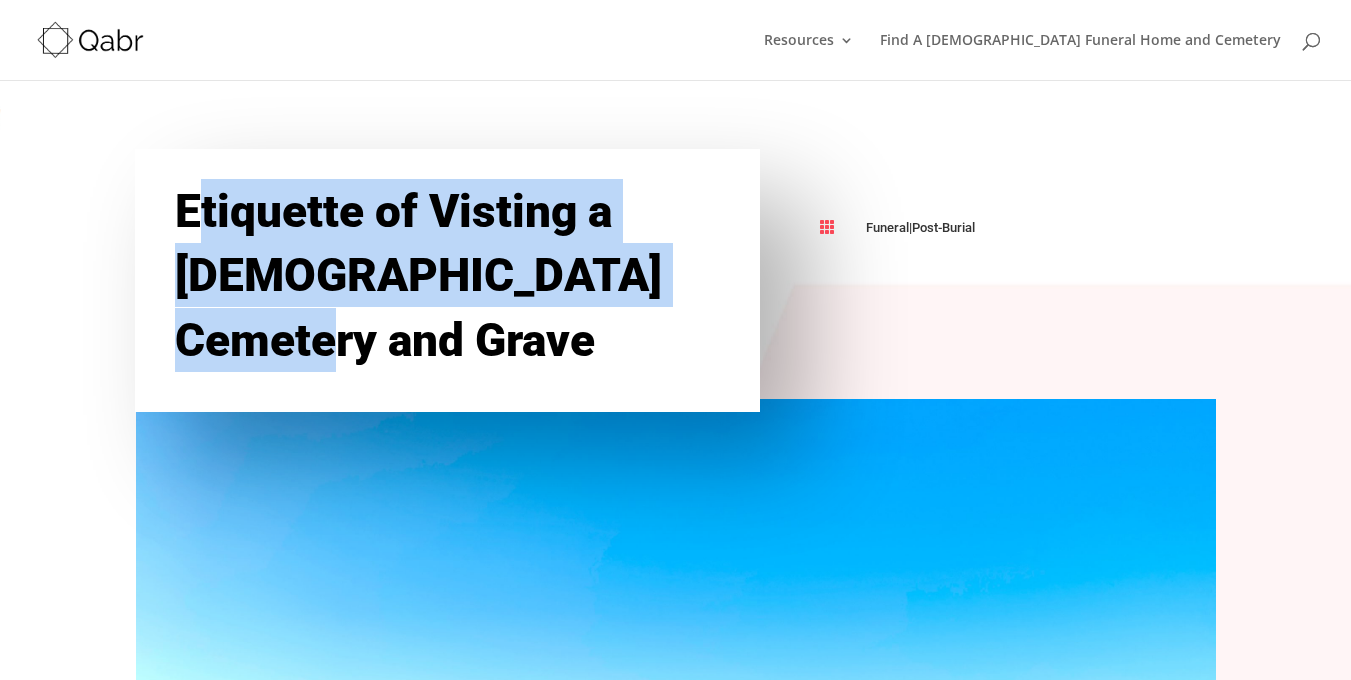 drag, startPoint x: 204, startPoint y: 195, endPoint x: 363, endPoint y: 296, distance: 188.36667 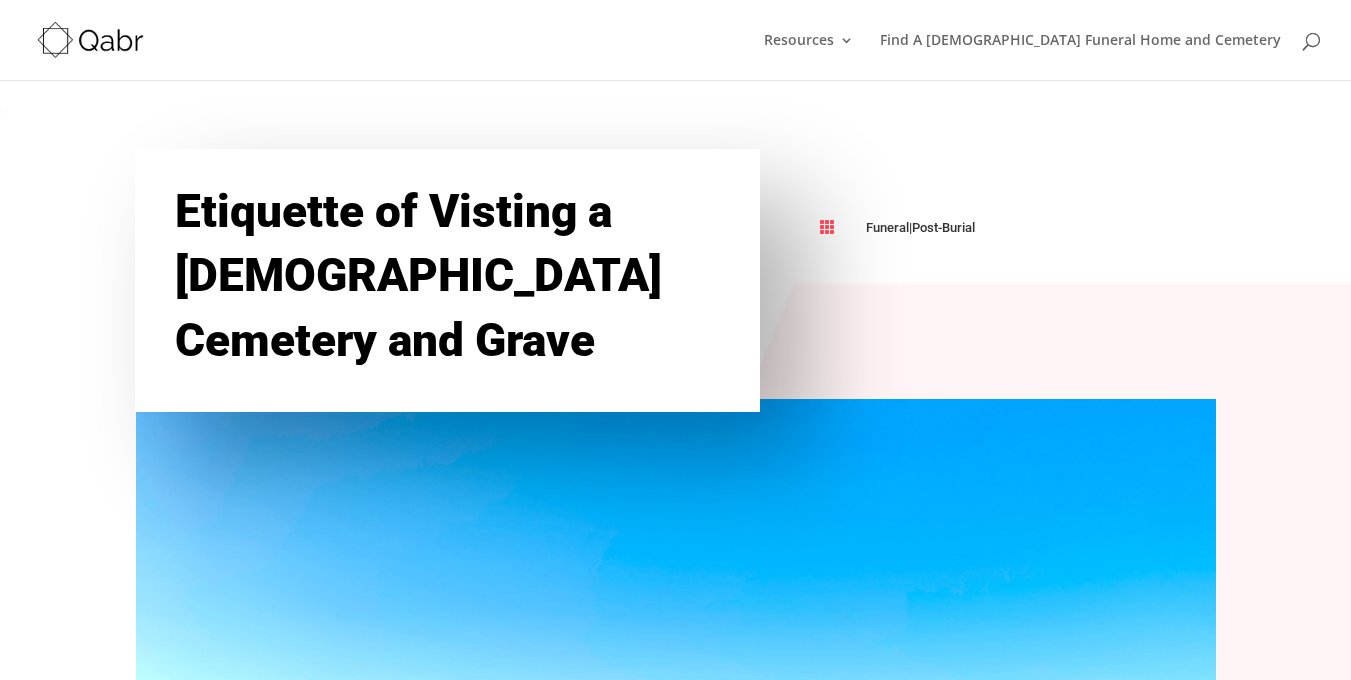 click at bounding box center [675, 774] 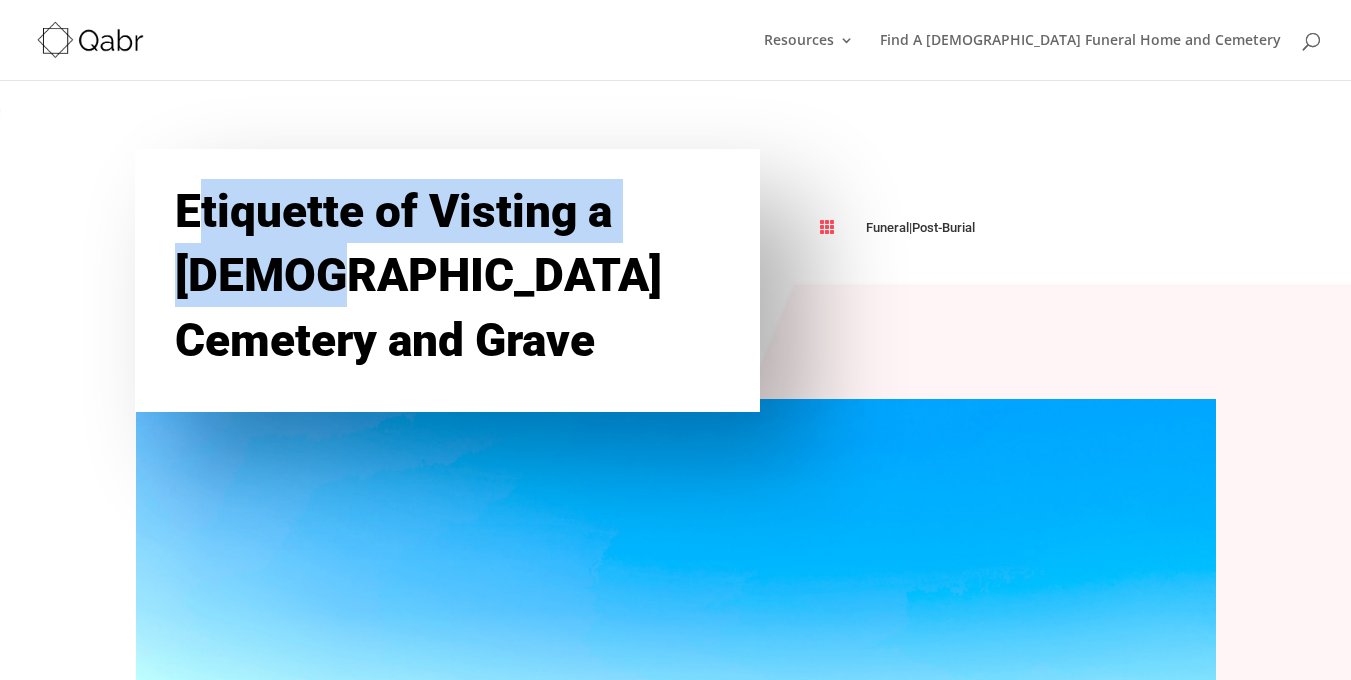 drag, startPoint x: 201, startPoint y: 212, endPoint x: 320, endPoint y: 306, distance: 151.64761 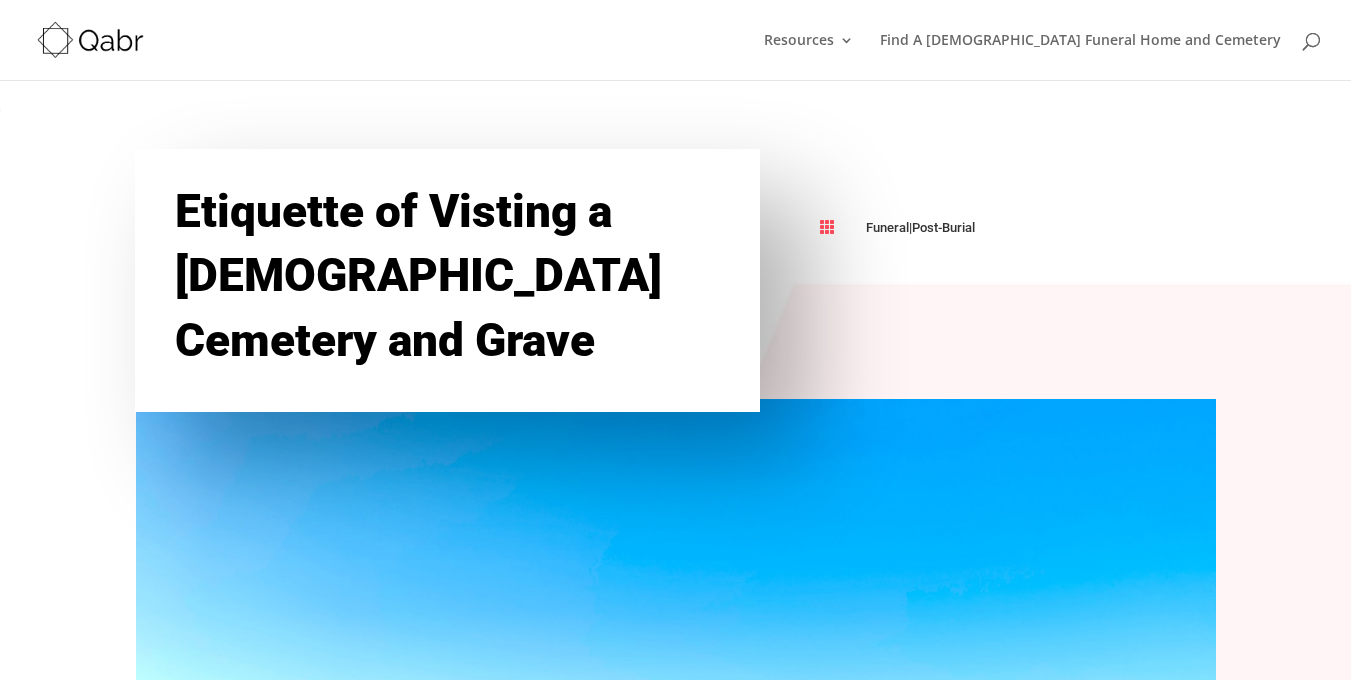 click on "
Funeral  |  Post-Burial" at bounding box center [1017, 198] 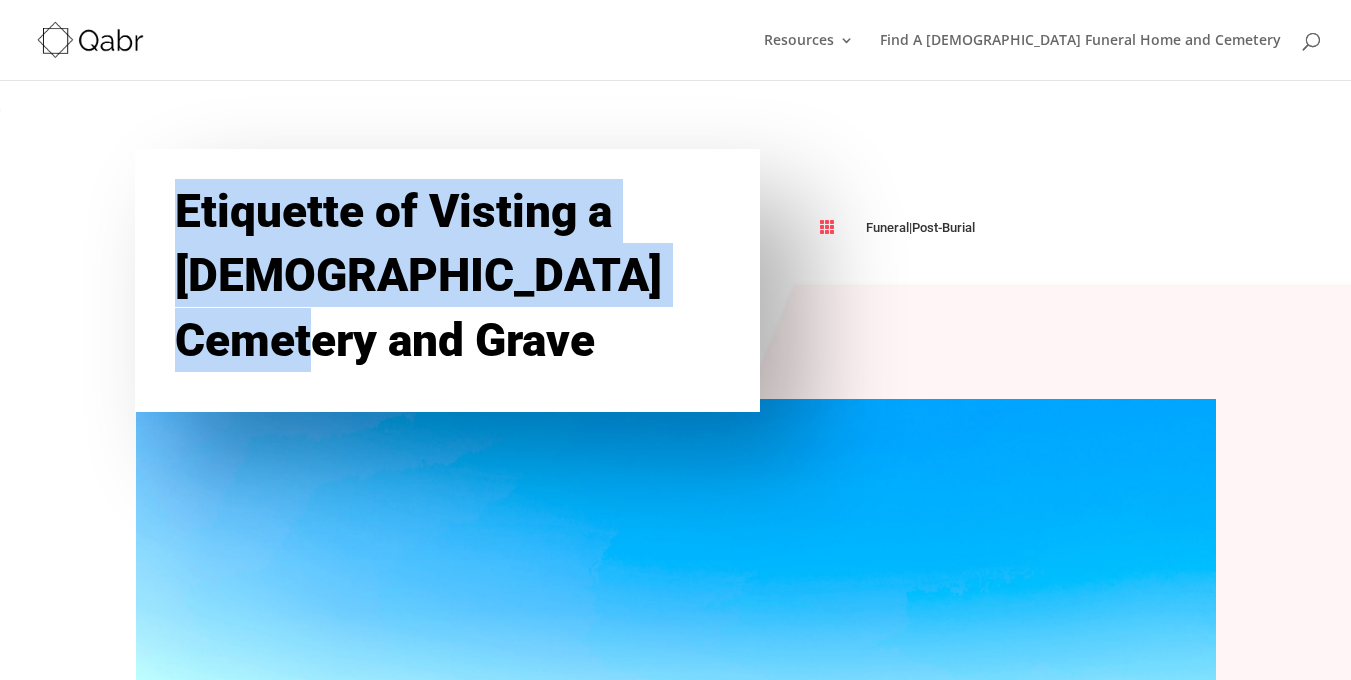 drag, startPoint x: 174, startPoint y: 197, endPoint x: 280, endPoint y: 347, distance: 183.67363 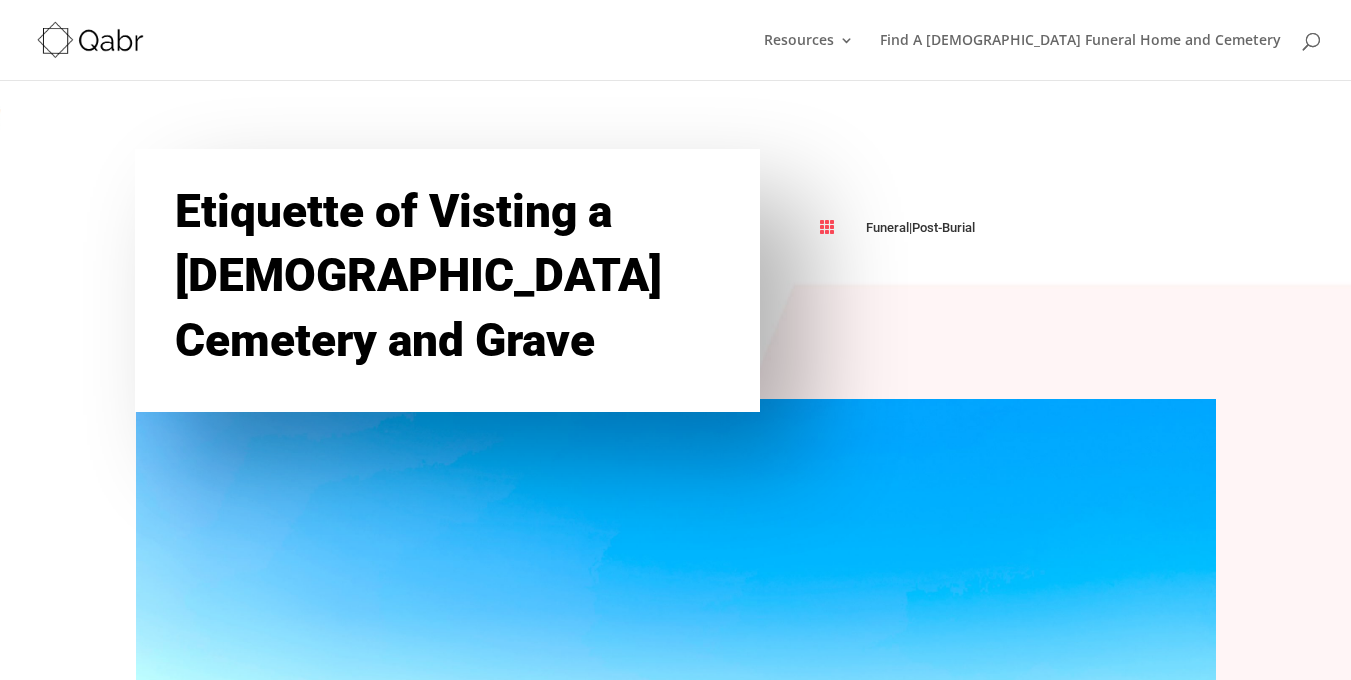 drag, startPoint x: 301, startPoint y: 369, endPoint x: 353, endPoint y: 307, distance: 80.919716 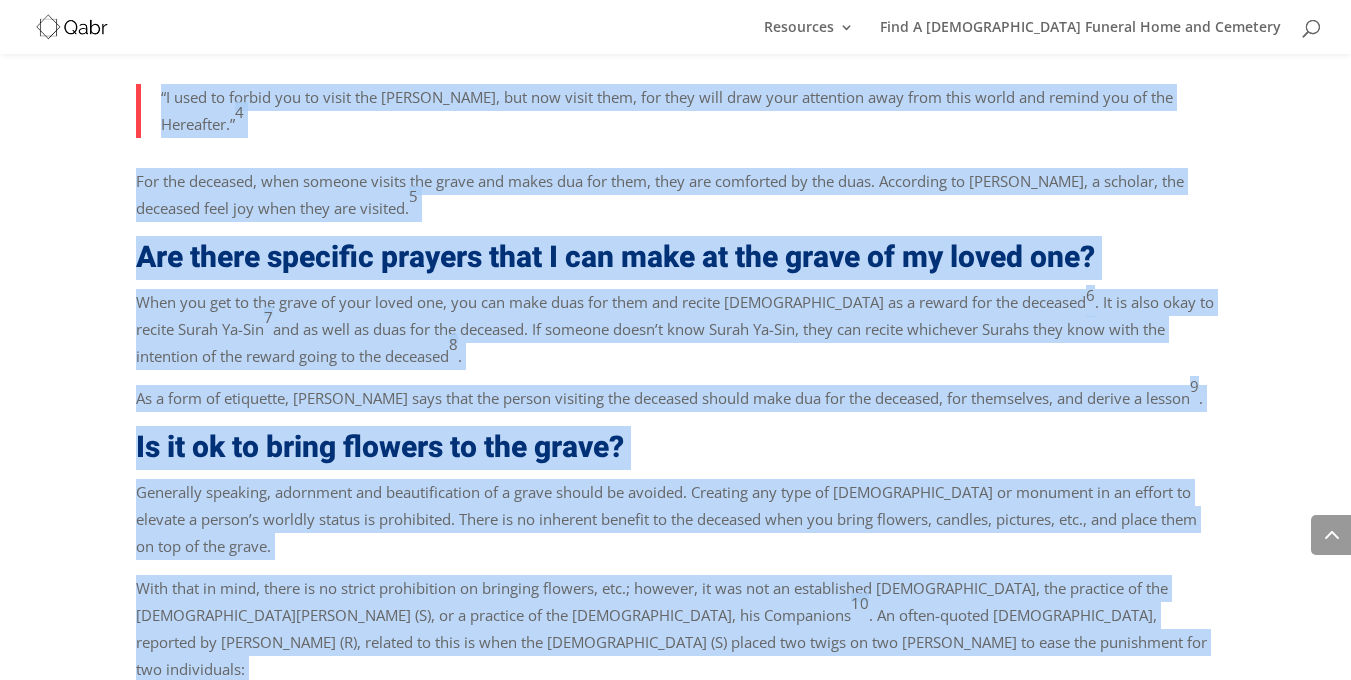 scroll, scrollTop: 2204, scrollLeft: 0, axis: vertical 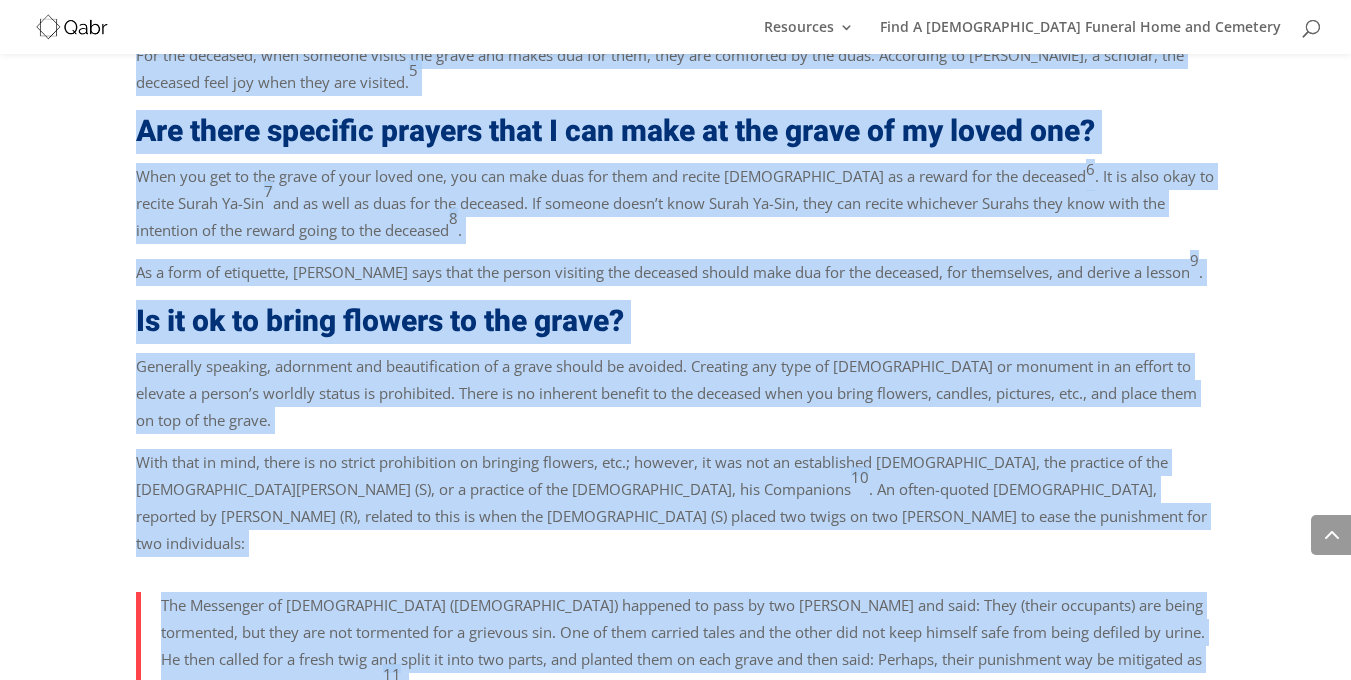 drag, startPoint x: 160, startPoint y: 214, endPoint x: 741, endPoint y: 654, distance: 728.8079 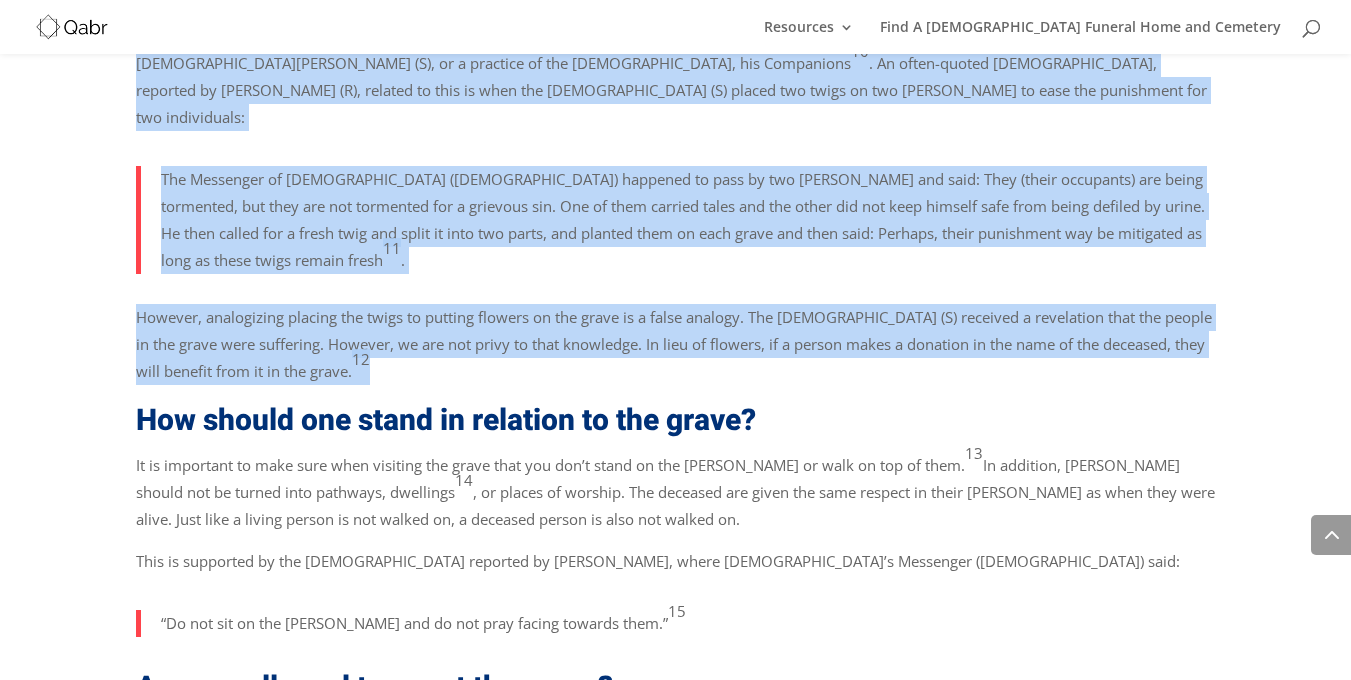 scroll, scrollTop: 2643, scrollLeft: 0, axis: vertical 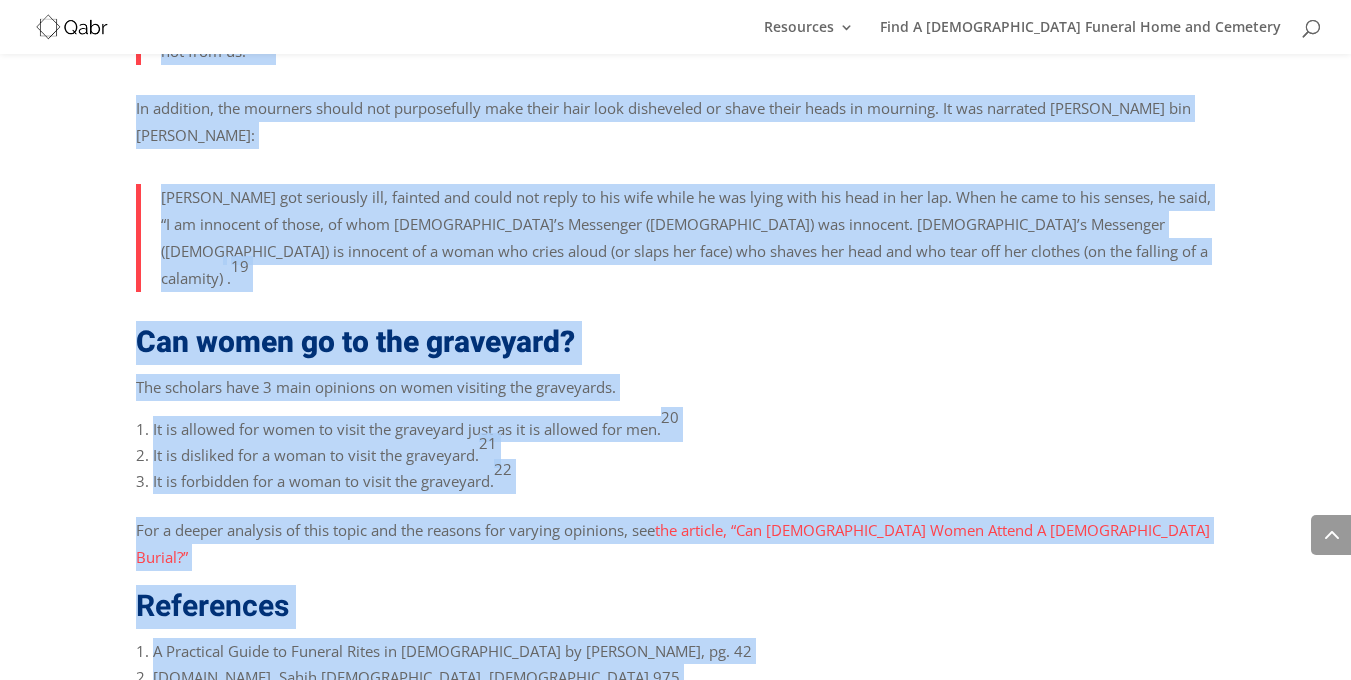 drag, startPoint x: 133, startPoint y: 262, endPoint x: 524, endPoint y: 637, distance: 541.76196 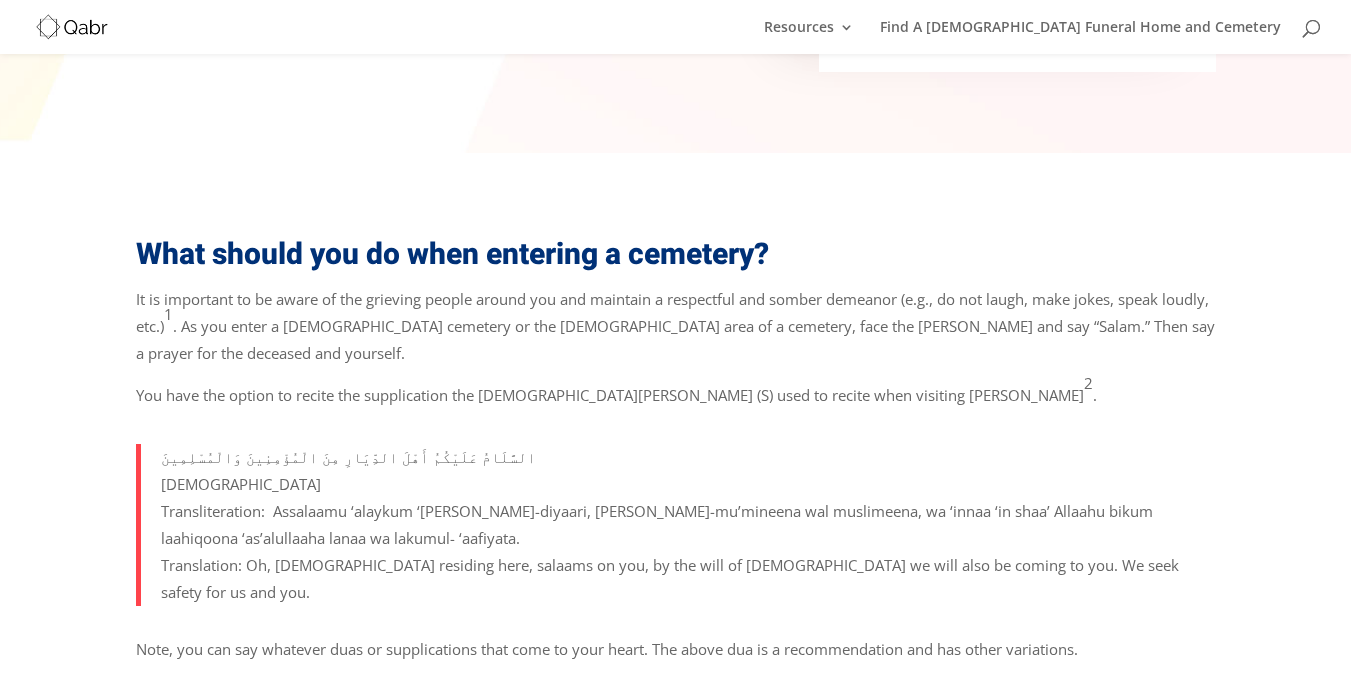 scroll, scrollTop: 0, scrollLeft: 0, axis: both 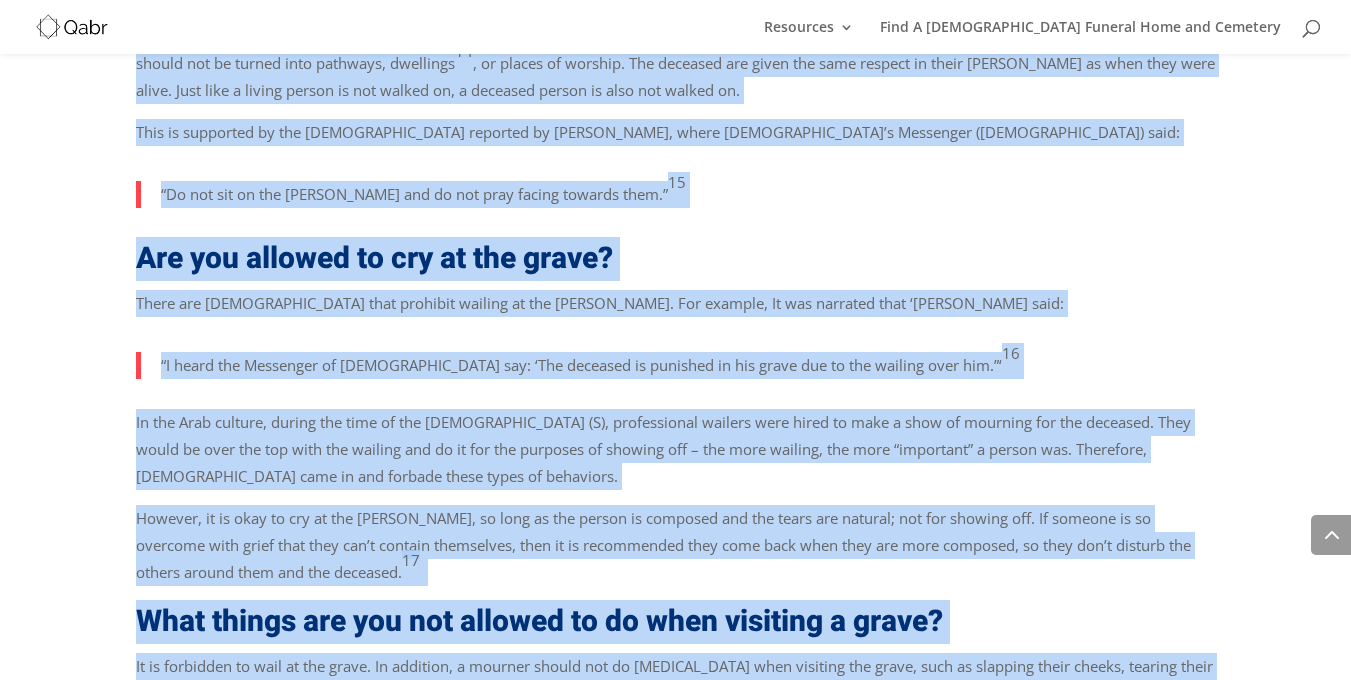 drag, startPoint x: 164, startPoint y: 197, endPoint x: 660, endPoint y: 678, distance: 690.92474 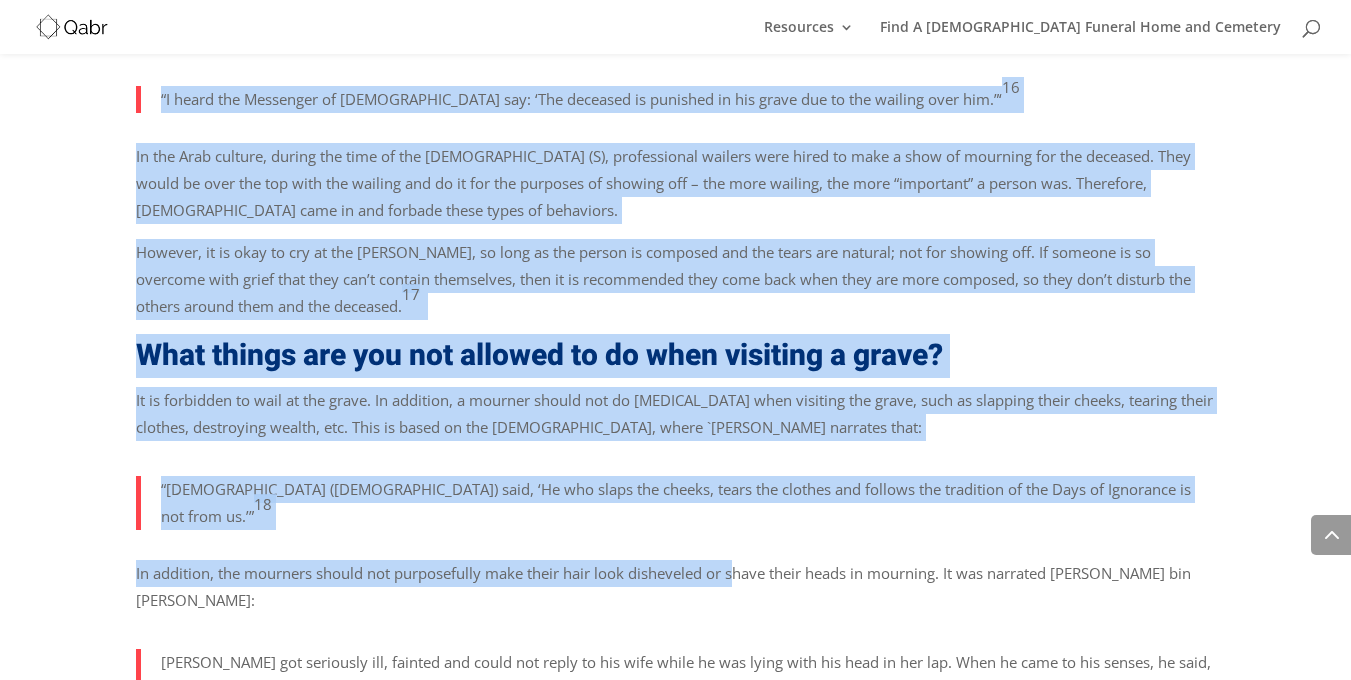 scroll, scrollTop: 3320, scrollLeft: 0, axis: vertical 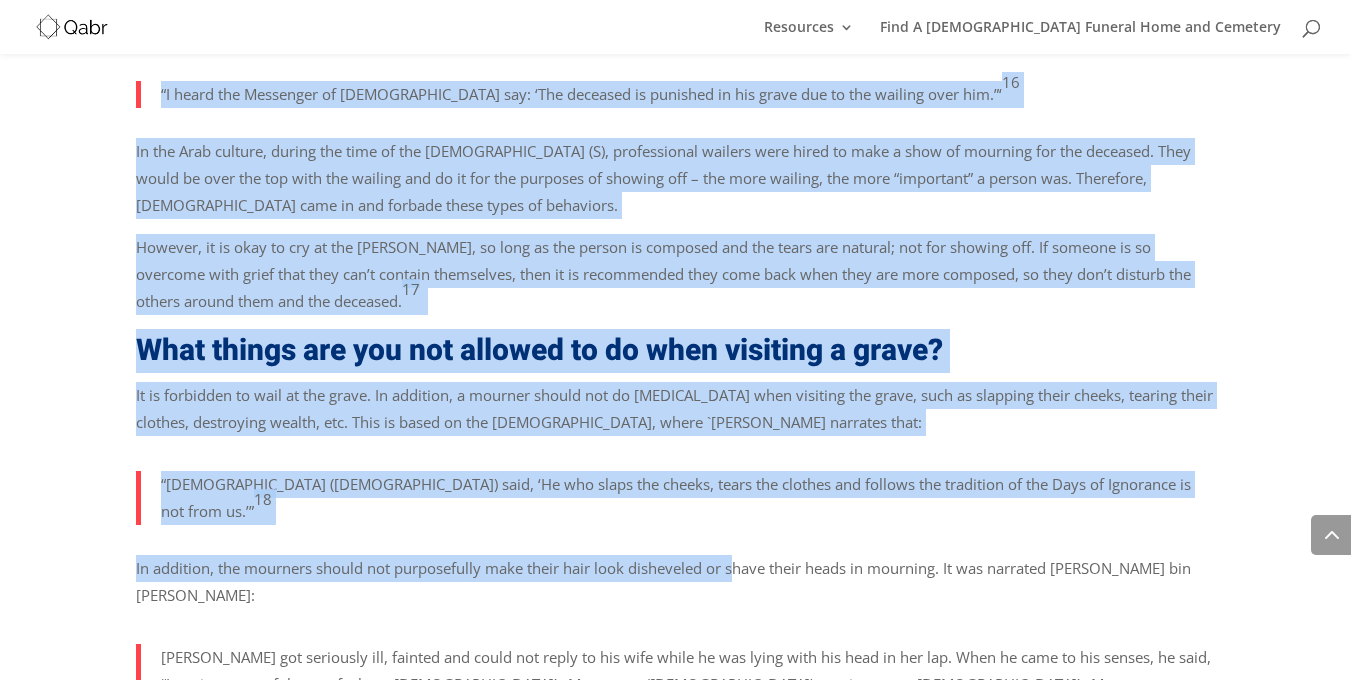 click on "What should you do when entering a cemetery?
It is important to be aware of the grieving people around you and maintain a respectful and somber demeanor (e.g., do not laugh, make jokes, speak loudly, etc.) 1 . As you enter a [DEMOGRAPHIC_DATA] cemetery or the [DEMOGRAPHIC_DATA] area of a cemetery, face the [PERSON_NAME] and say “Salam.” Then say a prayer for the deceased and yourself.
You have the option to recite the supplication the [DEMOGRAPHIC_DATA][PERSON_NAME] (S) used to recite when visiting [PERSON_NAME] 2 .
[DEMOGRAPHIC_DATA] Translation: Oh, [DEMOGRAPHIC_DATA] residing here, salaams on you, by the will of [DEMOGRAPHIC_DATA] we will also be coming to you. We seek safety for us and you.
3 4" at bounding box center (675, 183) 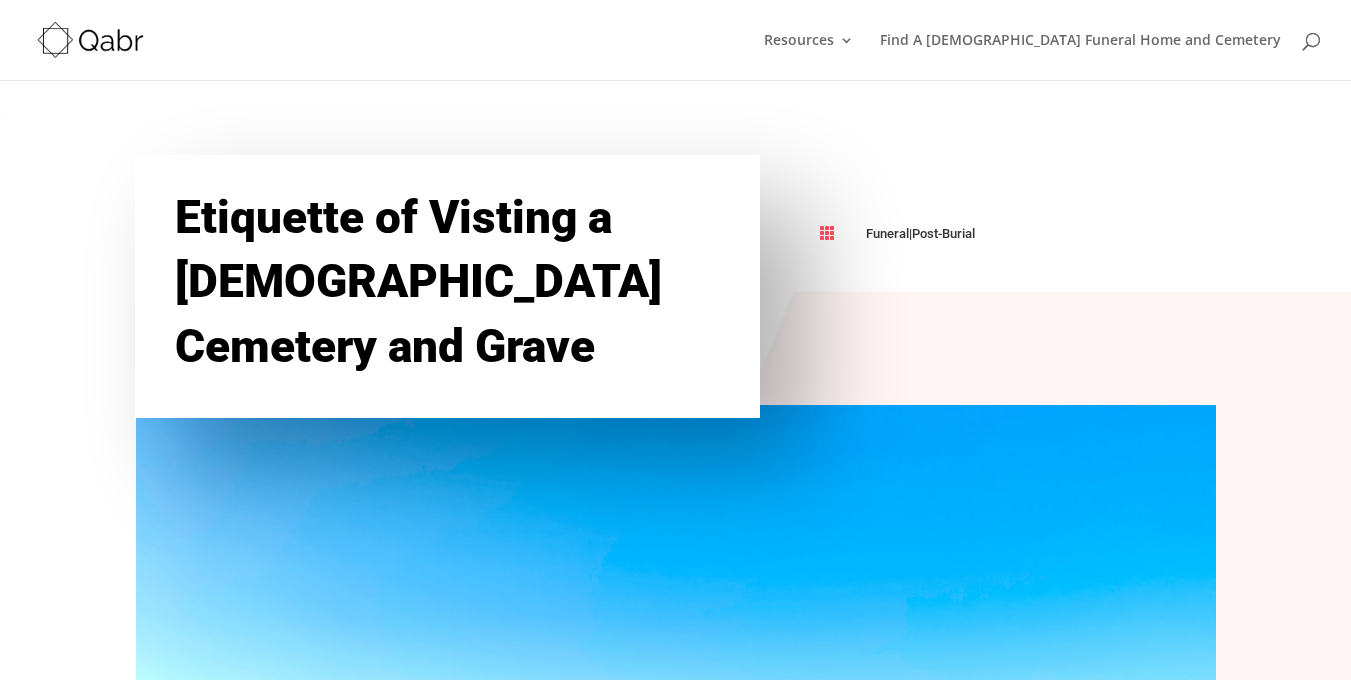 scroll, scrollTop: 2, scrollLeft: 0, axis: vertical 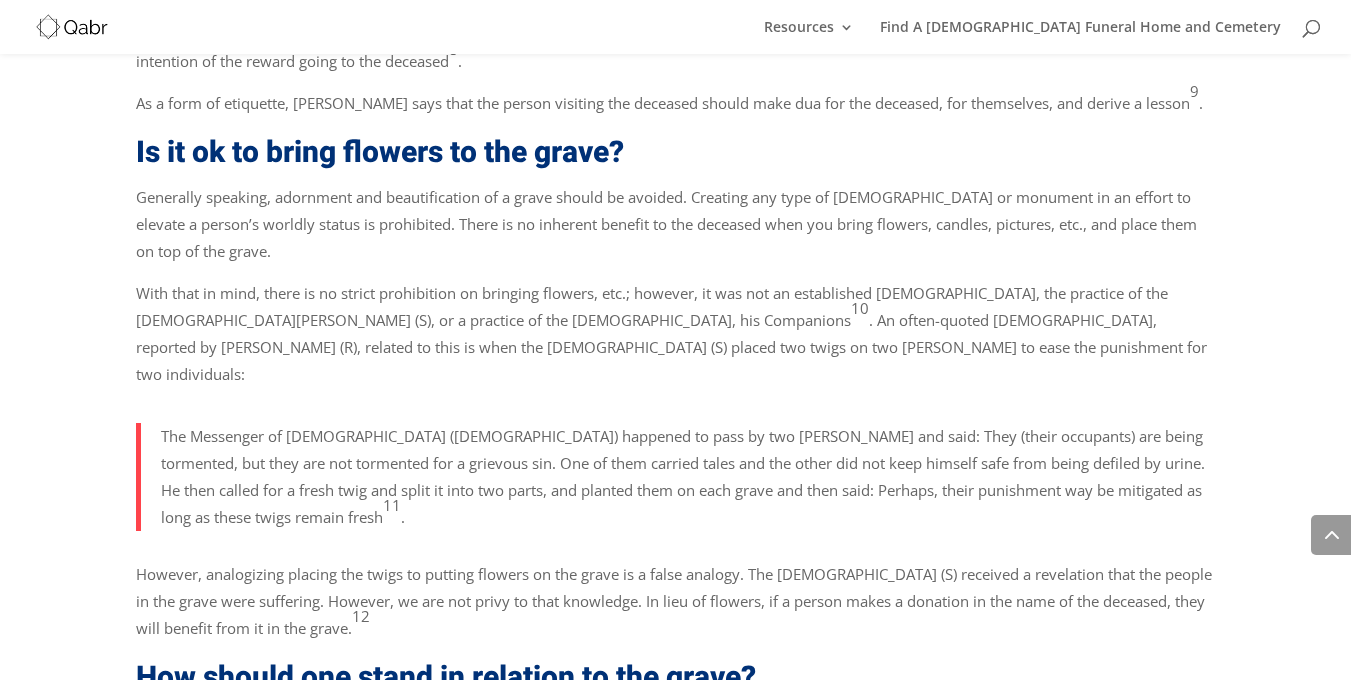 click on "How should one stand in relation to the grave?" at bounding box center (676, 683) 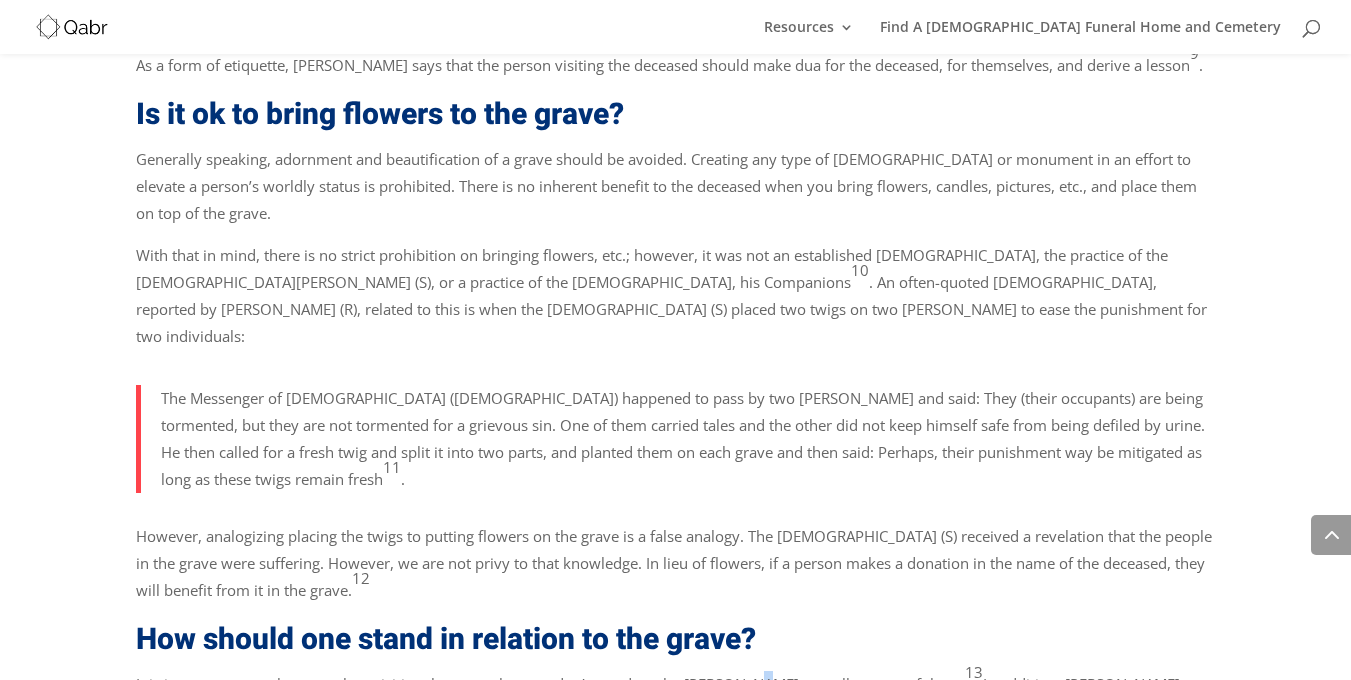 click on "It is important to make sure when visiting the grave that you don’t stand on the [PERSON_NAME] or walk on top of them. 13  In addition, [PERSON_NAME] should not be turned into pathways, dwellings 14 , or places of worship. The deceased are given the same respect in their [PERSON_NAME] as when they were alive. Just like a living person is not walked on, a deceased person is also not walked on." at bounding box center (676, 719) 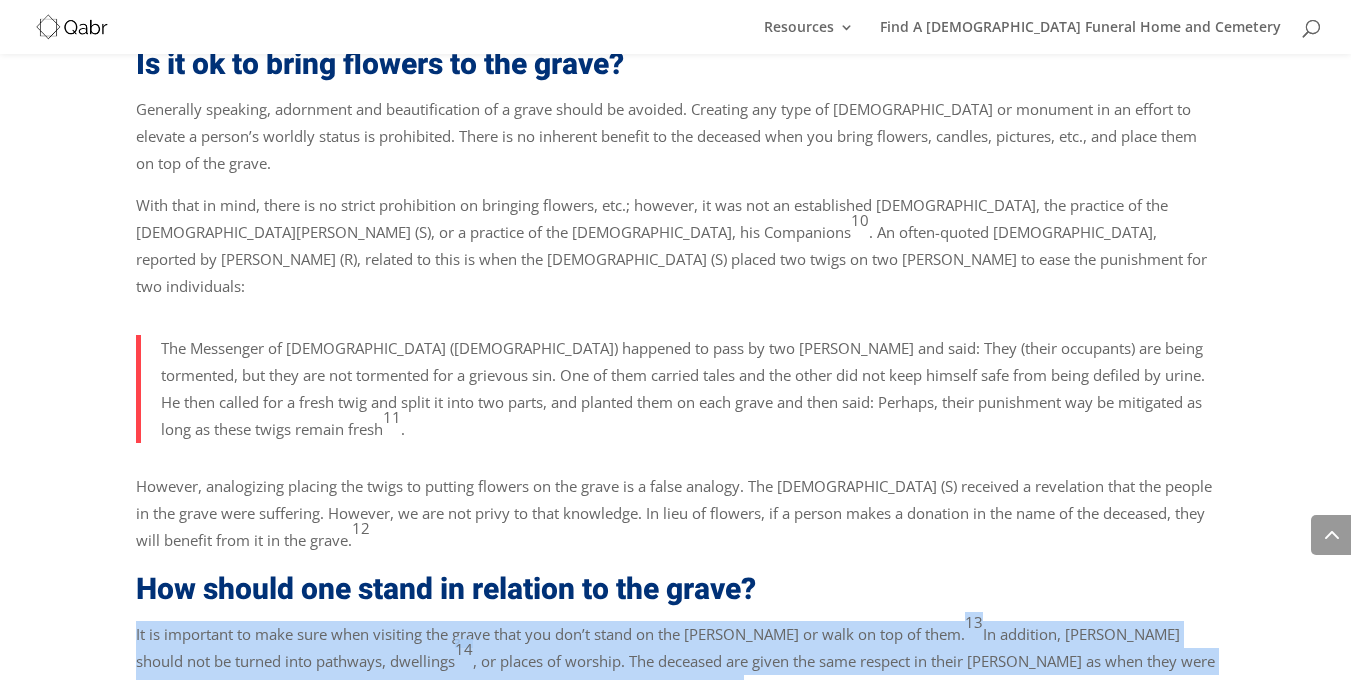 click on "What should you do when entering a cemetery?
It is important to be aware of the grieving people around you and maintain a respectful and somber demeanor (e.g., do not laugh, make jokes, speak loudly, etc.) 1 . As you enter a [DEMOGRAPHIC_DATA] cemetery or the [DEMOGRAPHIC_DATA] area of a cemetery, face the [PERSON_NAME] and say “Salam.” Then say a prayer for the deceased and yourself.
You have the option to recite the supplication the [DEMOGRAPHIC_DATA][PERSON_NAME] (S) used to recite when visiting [PERSON_NAME] 2 .
[DEMOGRAPHIC_DATA] Transliteration:  Assalaamu ‘alaykum ‘[PERSON_NAME]-diyaari, [PERSON_NAME]-mu’mineena wal muslimeena, wa ‘innaa ‘in shaa’ Allaahu bikum laahiqoona ‘as’alullaaha lanaa wa lakumul- ‘aafiyata." at bounding box center (676, 1052) 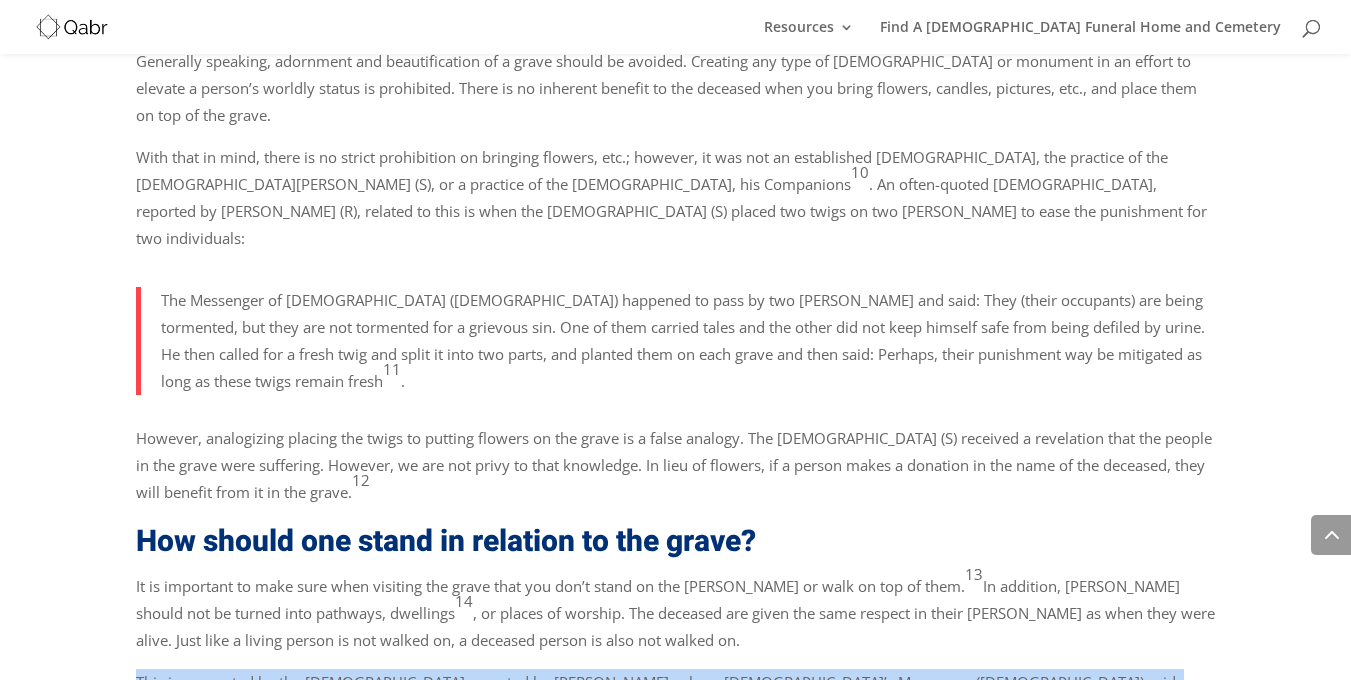 click on "This is supported by the [DEMOGRAPHIC_DATA] reported by [PERSON_NAME], where [DEMOGRAPHIC_DATA]’s Messenger ([DEMOGRAPHIC_DATA]) said:" at bounding box center (676, 690) 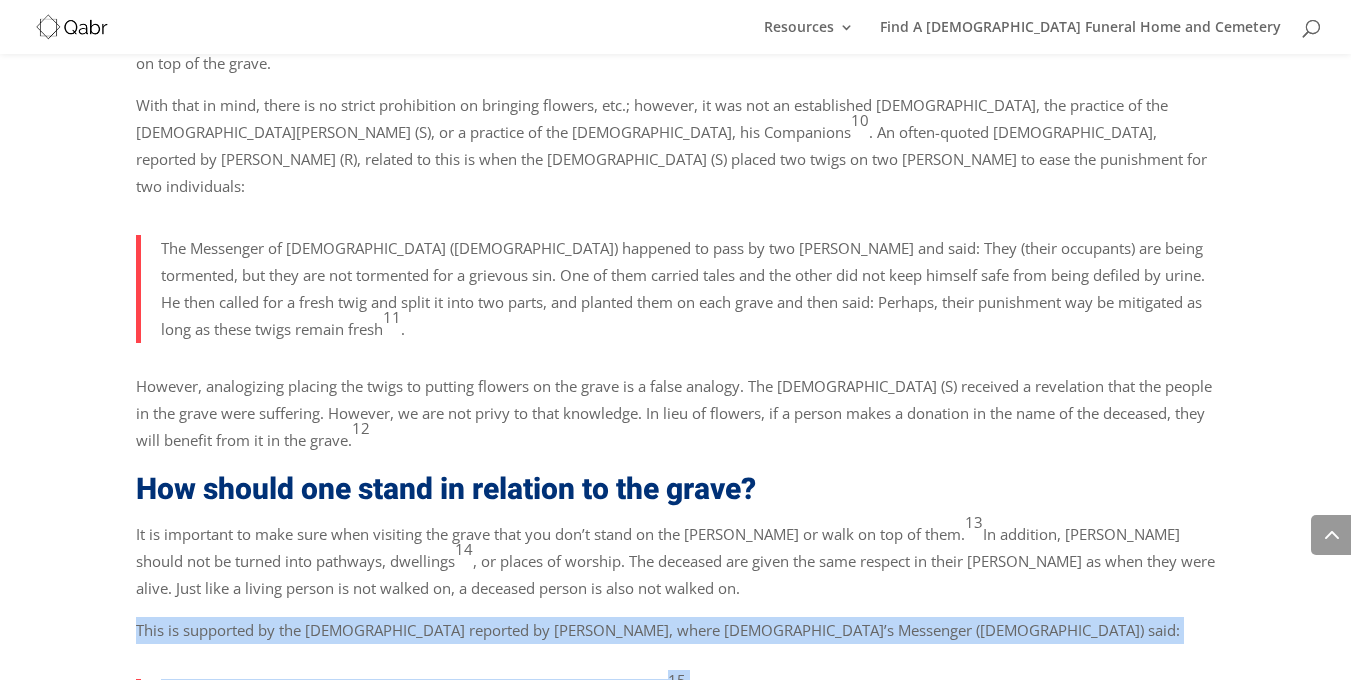 click on "What should you do when entering a cemetery?
It is important to be aware of the grieving people around you and maintain a respectful and somber demeanor (e.g., do not laugh, make jokes, speak loudly, etc.) 1 . As you enter a [DEMOGRAPHIC_DATA] cemetery or the [DEMOGRAPHIC_DATA] area of a cemetery, face the [PERSON_NAME] and say “Salam.” Then say a prayer for the deceased and yourself.
You have the option to recite the supplication the [DEMOGRAPHIC_DATA][PERSON_NAME] (S) used to recite when visiting [PERSON_NAME] 2 .
[DEMOGRAPHIC_DATA] Transliteration:  Assalaamu ‘alaykum ‘[PERSON_NAME]-diyaari, [PERSON_NAME]-mu’mineena wal muslimeena, wa ‘innaa ‘in shaa’ Allaahu bikum laahiqoona ‘as’alullaaha lanaa wa lakumul- ‘aafiyata." at bounding box center [676, 952] 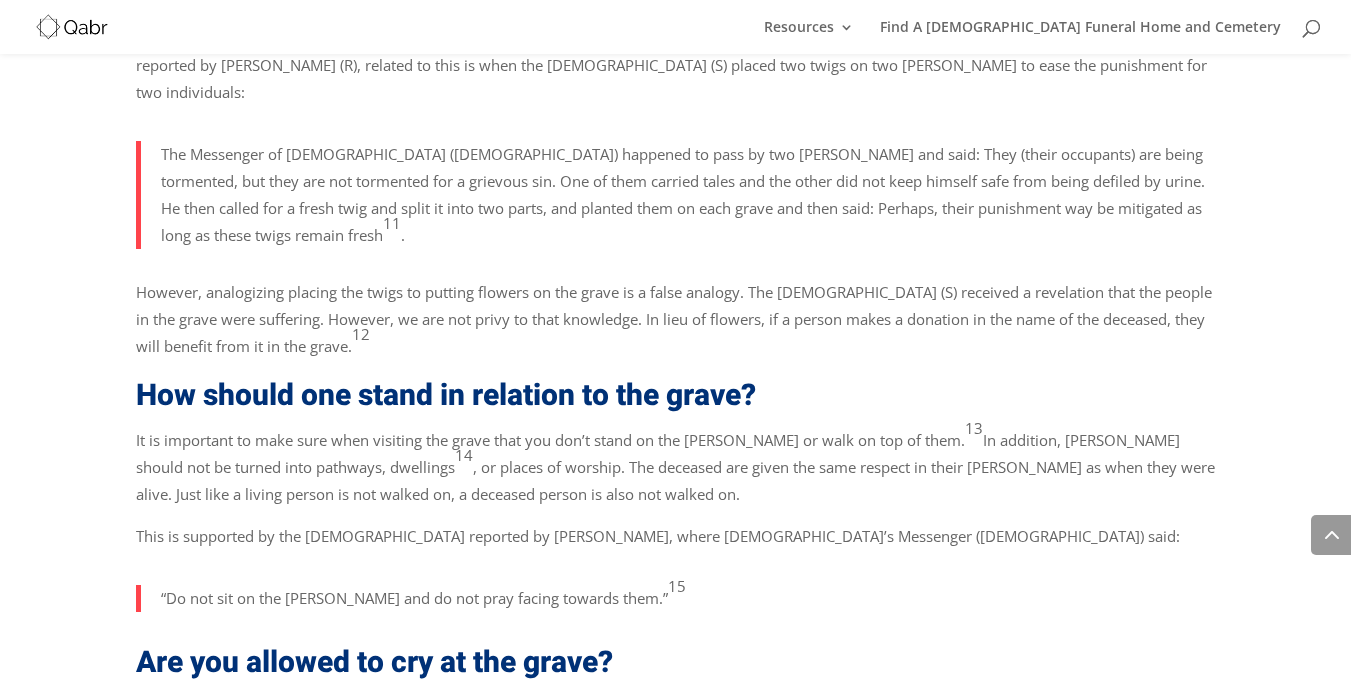 click on "What should you do when entering a cemetery?
It is important to be aware of the grieving people around you and maintain a respectful and somber demeanor (e.g., do not laugh, make jokes, speak loudly, etc.) 1 . As you enter a [DEMOGRAPHIC_DATA] cemetery or the [DEMOGRAPHIC_DATA] area of a cemetery, face the [PERSON_NAME] and say “Salam.” Then say a prayer for the deceased and yourself.
You have the option to recite the supplication the [DEMOGRAPHIC_DATA][PERSON_NAME] (S) used to recite when visiting [PERSON_NAME] 2 .
[DEMOGRAPHIC_DATA] Transliteration:  Assalaamu ‘alaykum ‘[PERSON_NAME]-diyaari, [PERSON_NAME]-mu’mineena wal muslimeena, wa ‘innaa ‘in shaa’ Allaahu bikum laahiqoona ‘as’alullaaha lanaa wa lakumul- ‘aafiyata." at bounding box center [676, 858] 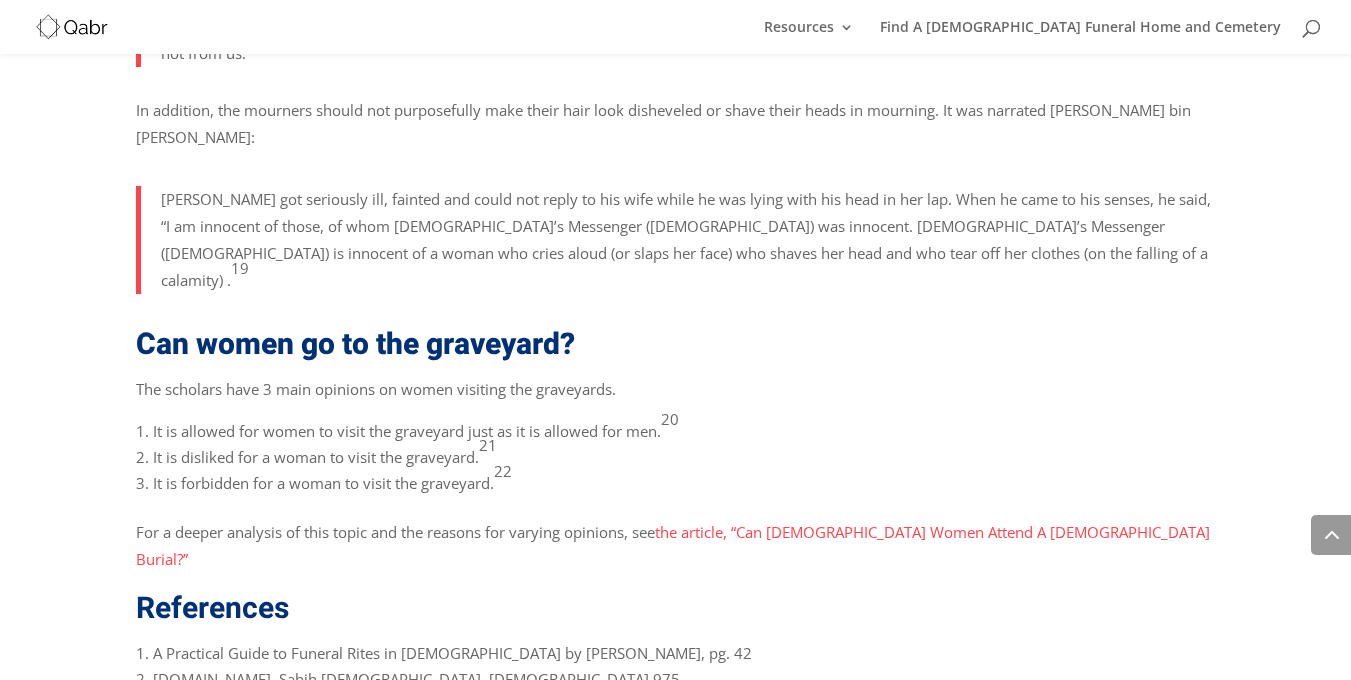 click on "What should you do when entering a cemetery?
It is important to be aware of the grieving people around you and maintain a respectful and somber demeanor (e.g., do not laugh, make jokes, speak loudly, etc.) 1 . As you enter a [DEMOGRAPHIC_DATA] cemetery or the [DEMOGRAPHIC_DATA] area of a cemetery, face the [PERSON_NAME] and say “Salam.” Then say a prayer for the deceased and yourself.
You have the option to recite the supplication the [DEMOGRAPHIC_DATA][PERSON_NAME] (S) used to recite when visiting [PERSON_NAME] 2 .
[DEMOGRAPHIC_DATA] Transliteration:  Assalaamu ‘alaykum ‘[PERSON_NAME]-diyaari, [PERSON_NAME]-mu’mineena wal muslimeena, wa ‘innaa ‘in shaa’ Allaahu bikum laahiqoona ‘as’alullaaha lanaa wa lakumul- ‘aafiyata." at bounding box center (676, -275) 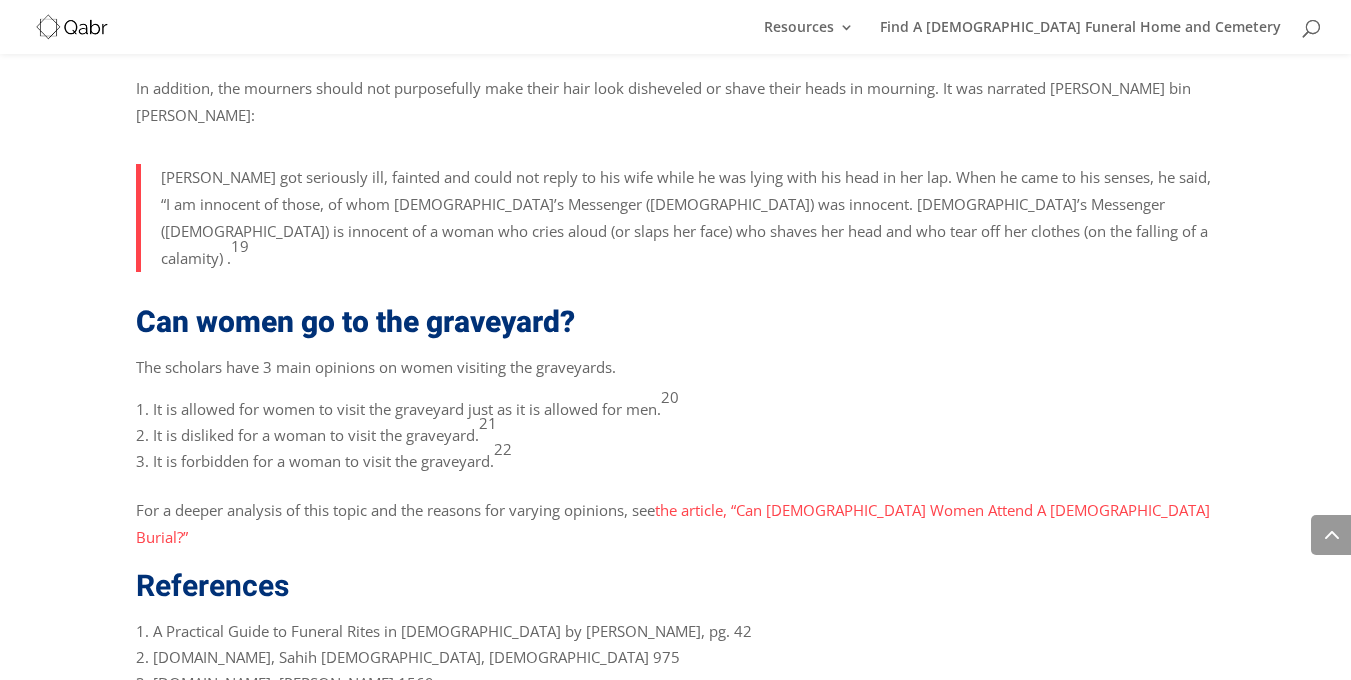 scroll, scrollTop: 3801, scrollLeft: 0, axis: vertical 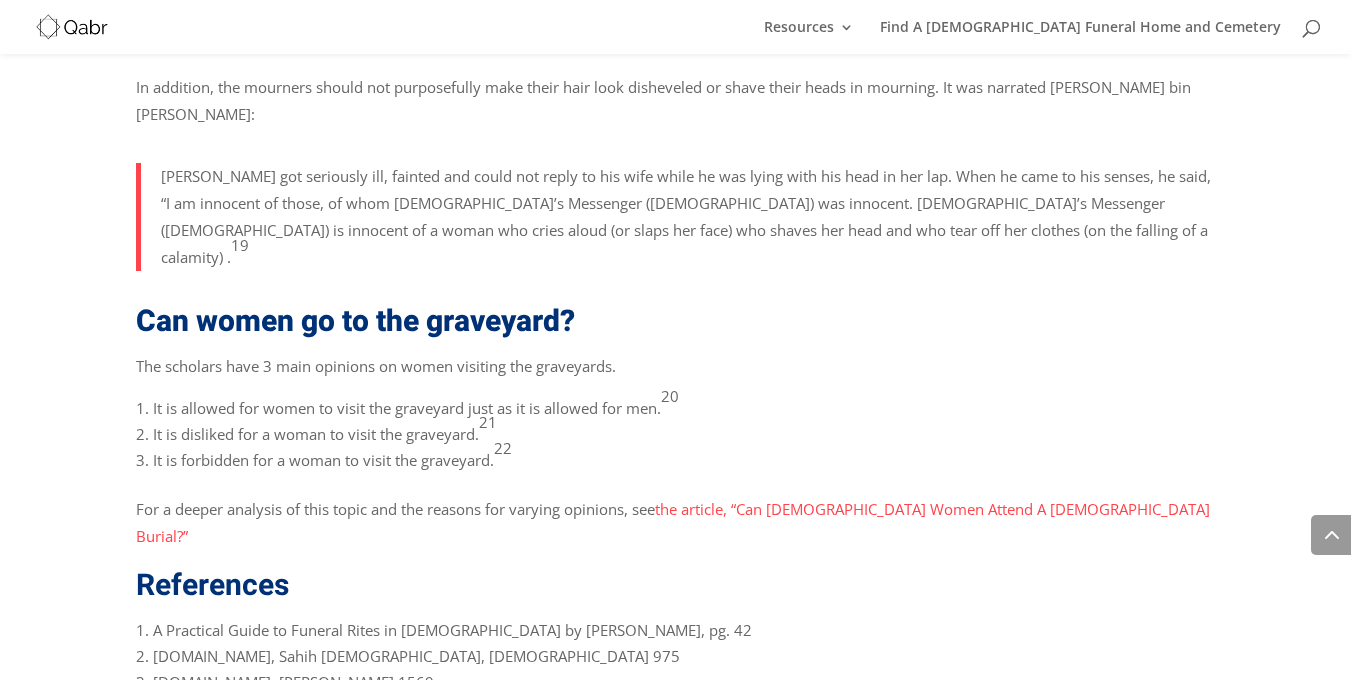 drag, startPoint x: 756, startPoint y: 560, endPoint x: 1205, endPoint y: 209, distance: 569.914 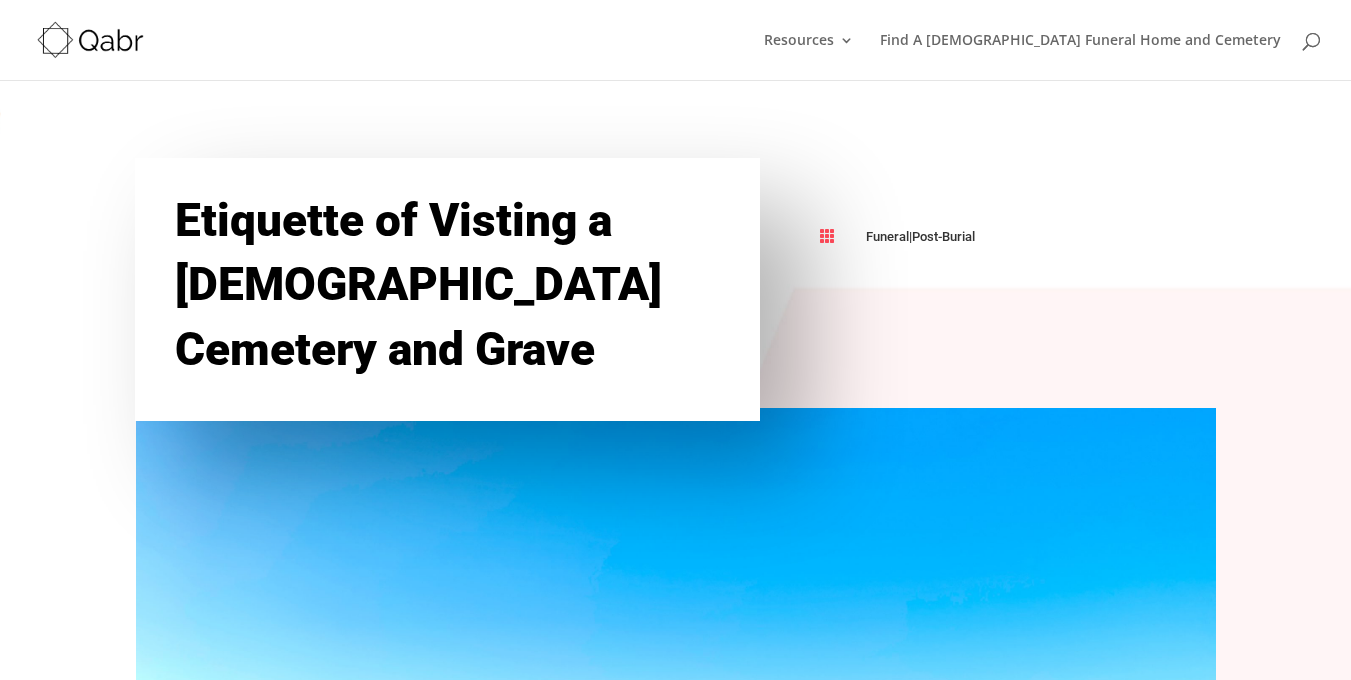 scroll, scrollTop: 0, scrollLeft: 0, axis: both 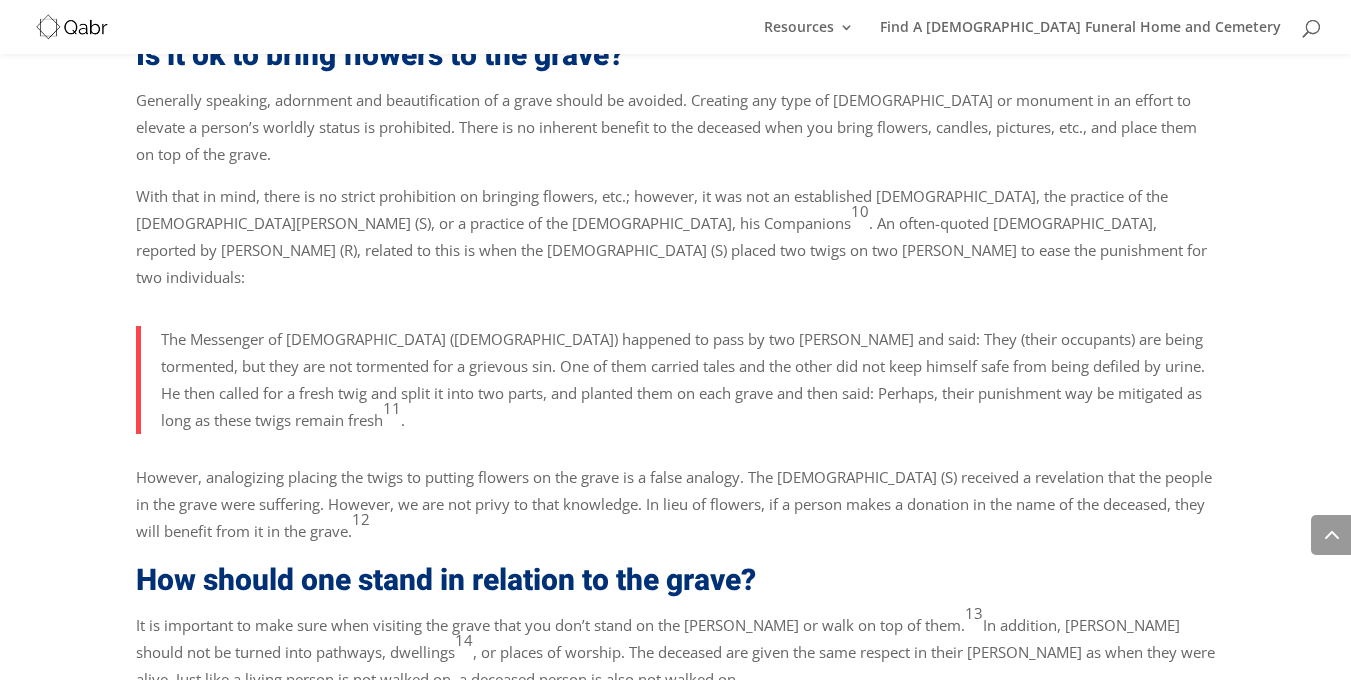 drag, startPoint x: 773, startPoint y: 678, endPoint x: 678, endPoint y: 651, distance: 98.762344 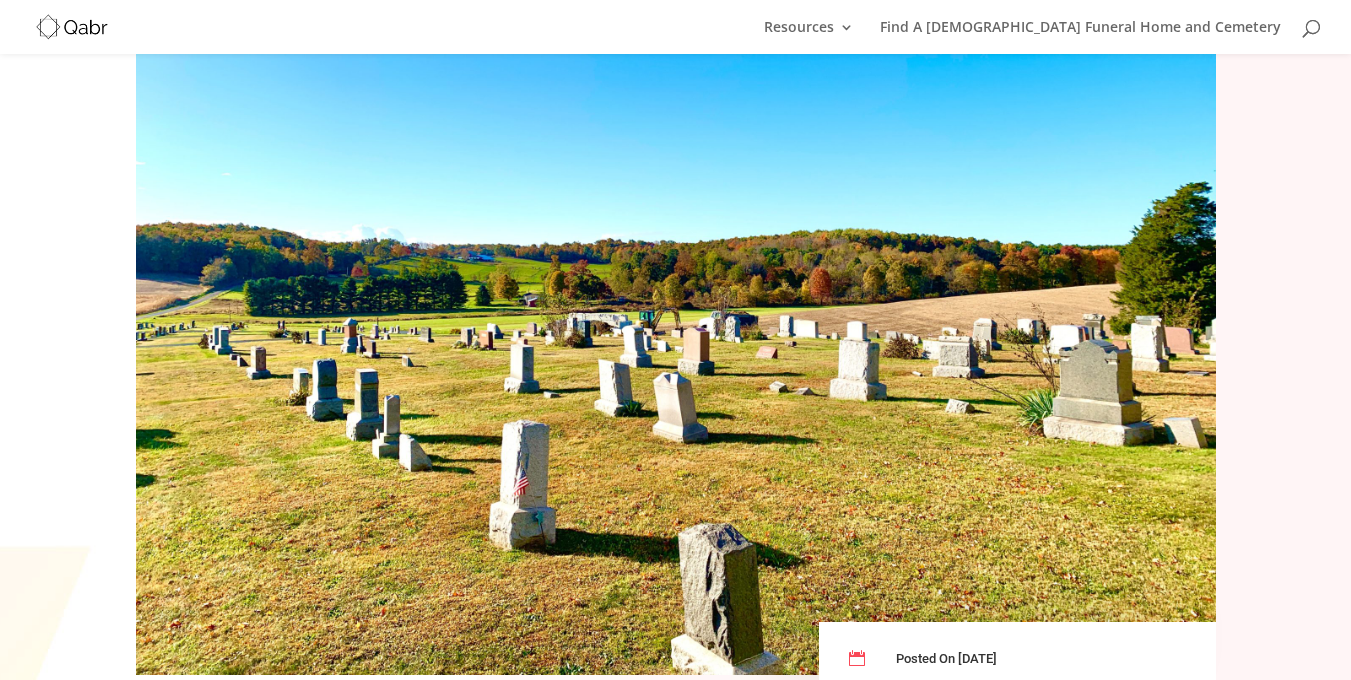 scroll, scrollTop: 0, scrollLeft: 0, axis: both 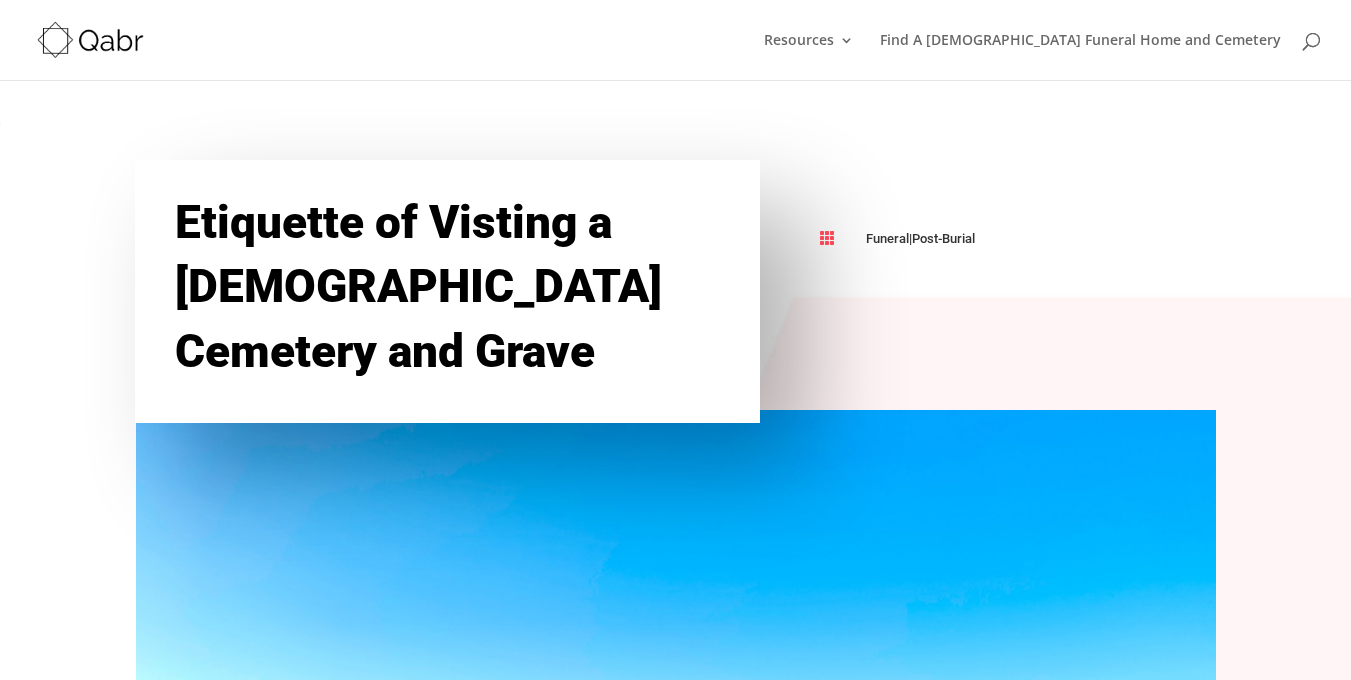 click on "Etiquette of Visting a [DEMOGRAPHIC_DATA] Cemetery and Grave

Funeral  |  Post-Burial" at bounding box center (675, 291) 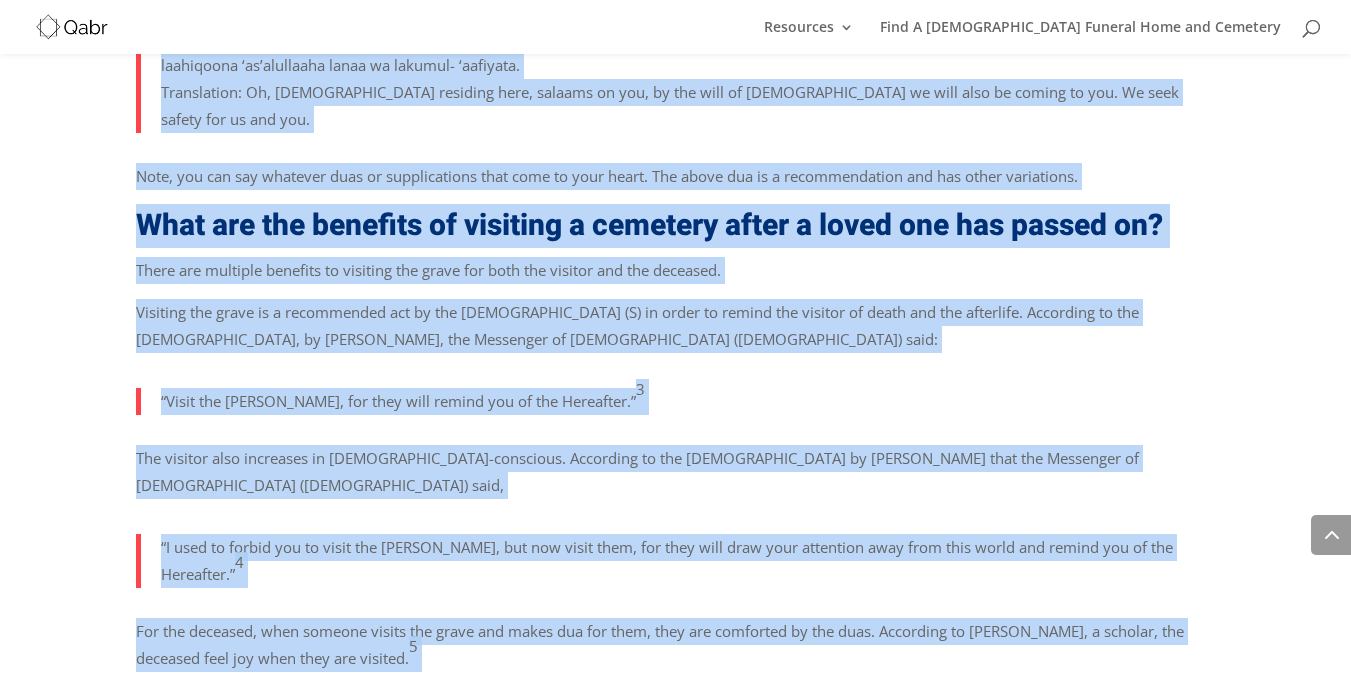 scroll, scrollTop: 1633, scrollLeft: 0, axis: vertical 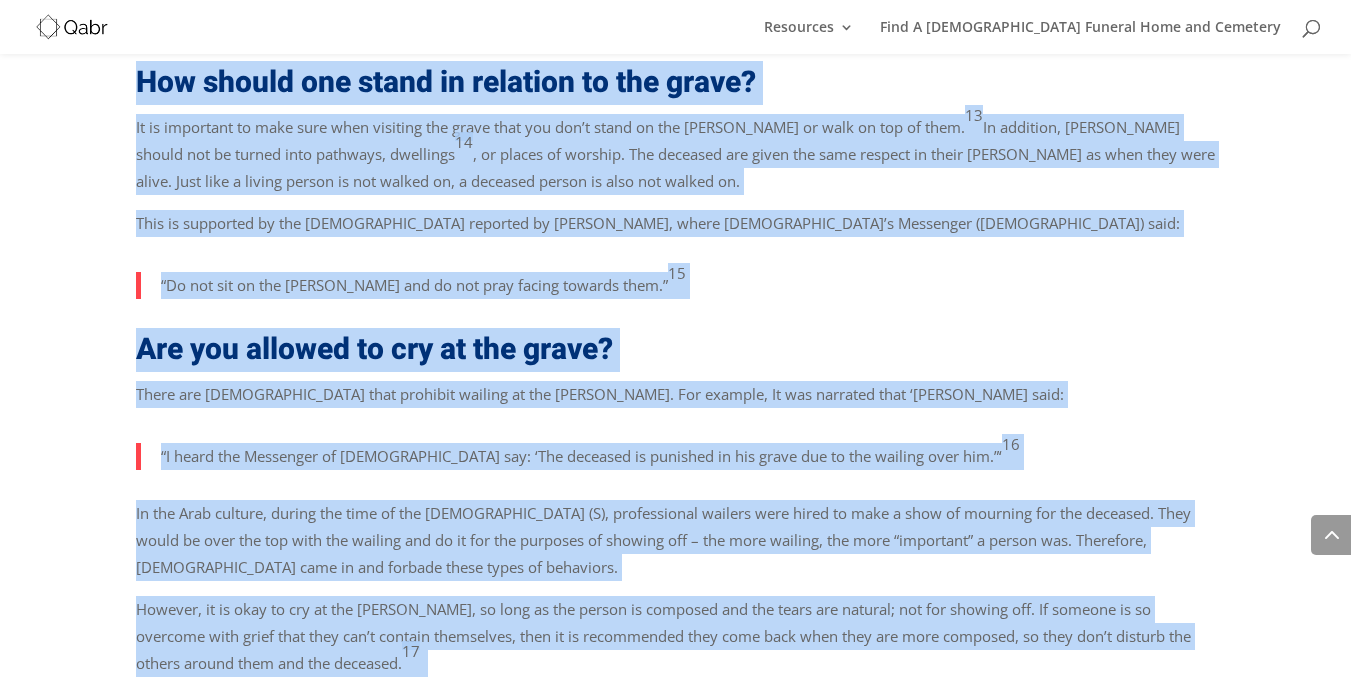 drag, startPoint x: 180, startPoint y: 223, endPoint x: 733, endPoint y: 665, distance: 707.9357 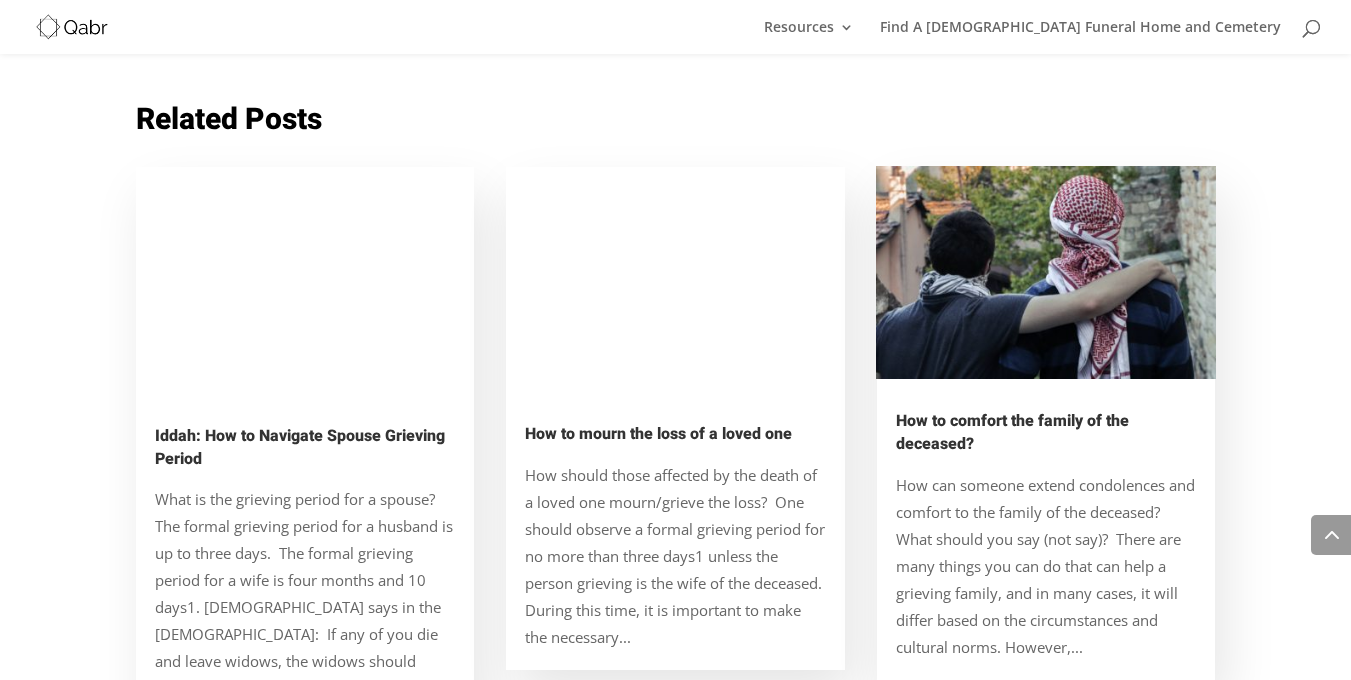 scroll, scrollTop: 7763, scrollLeft: 0, axis: vertical 